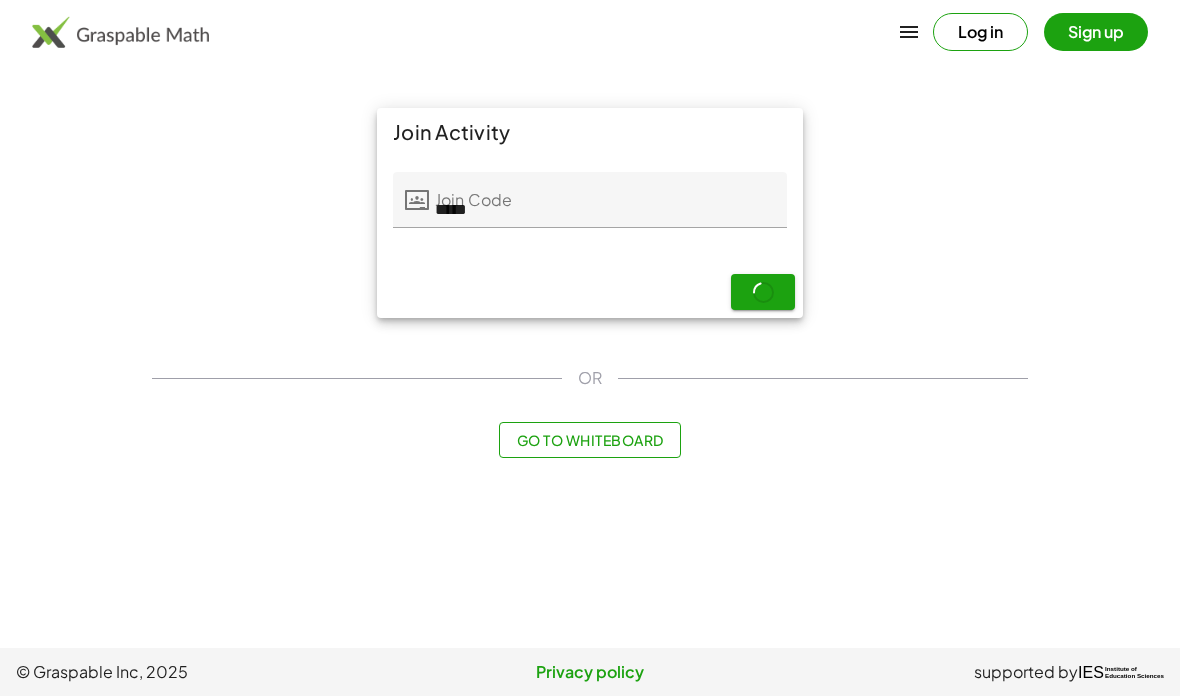 scroll, scrollTop: 0, scrollLeft: 0, axis: both 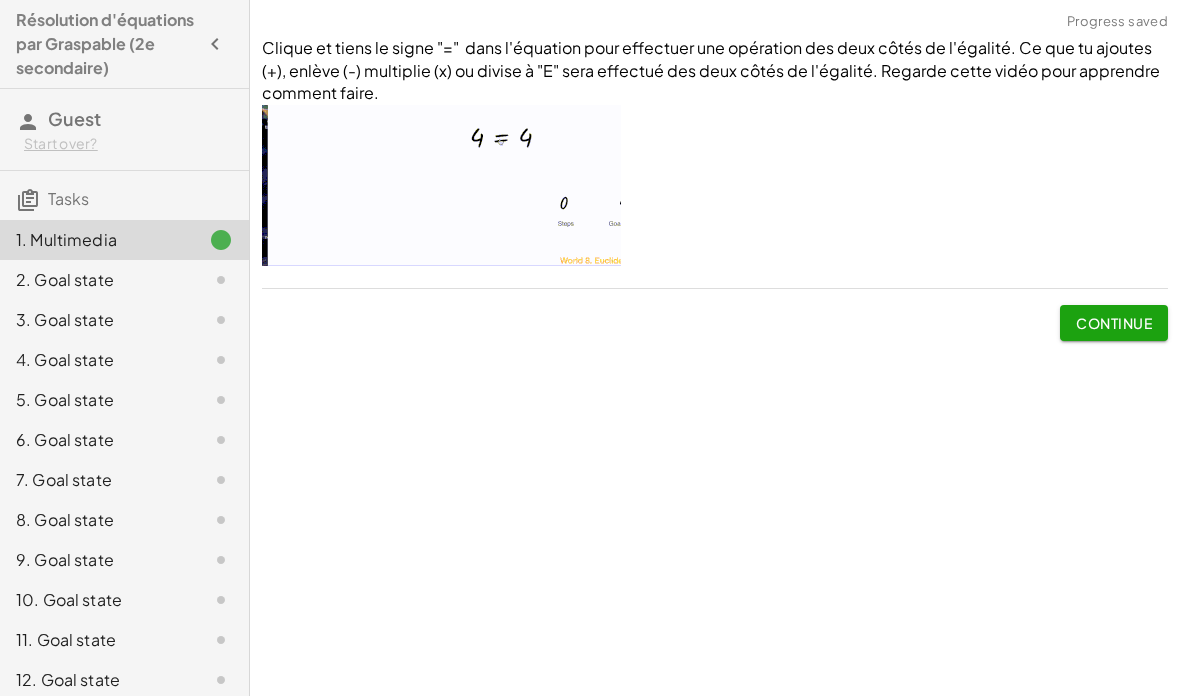 click at bounding box center [441, 185] 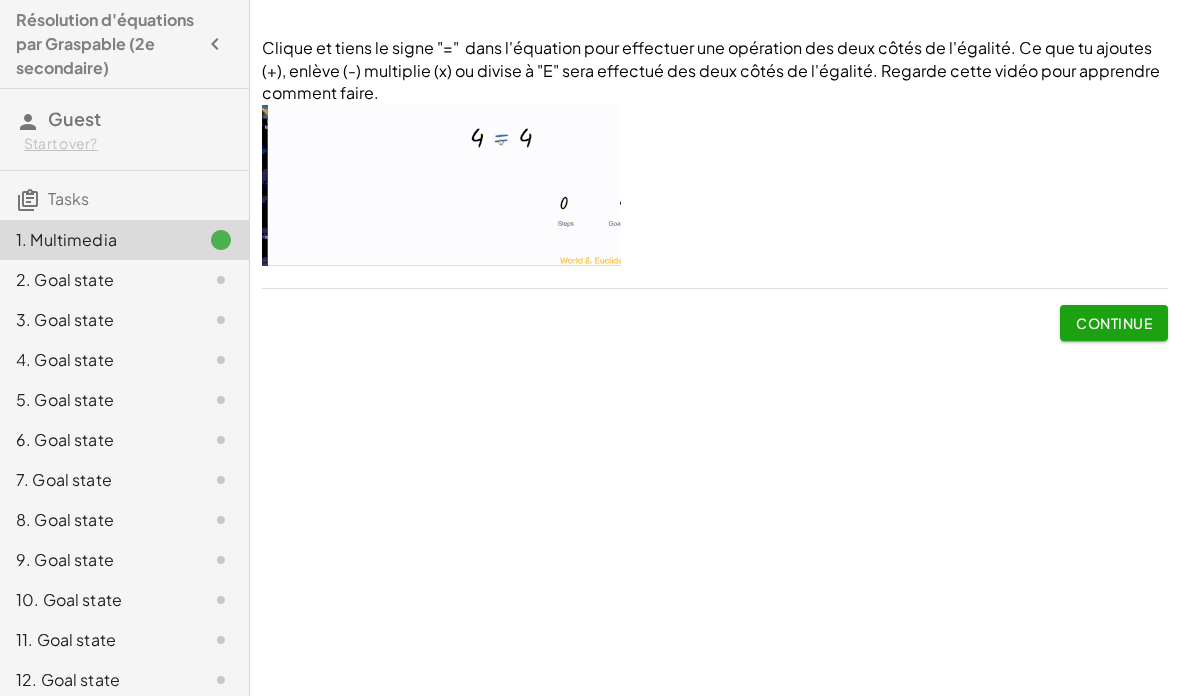 click on "Continue" at bounding box center (1114, 323) 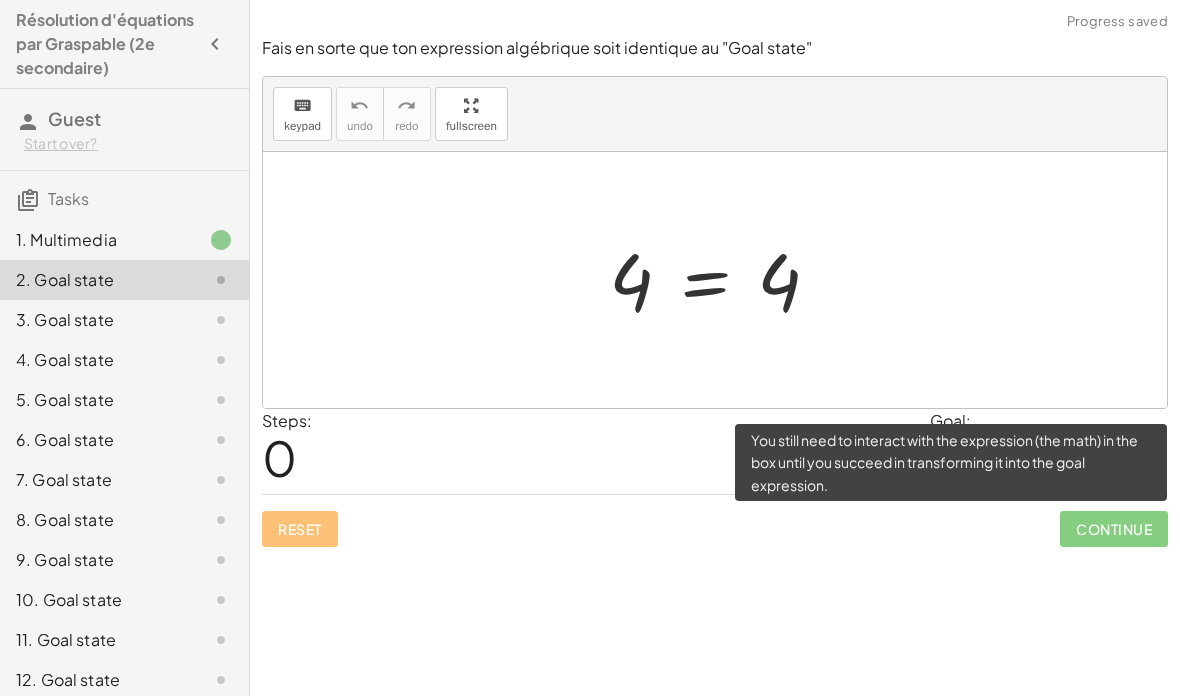 click on "Continue" 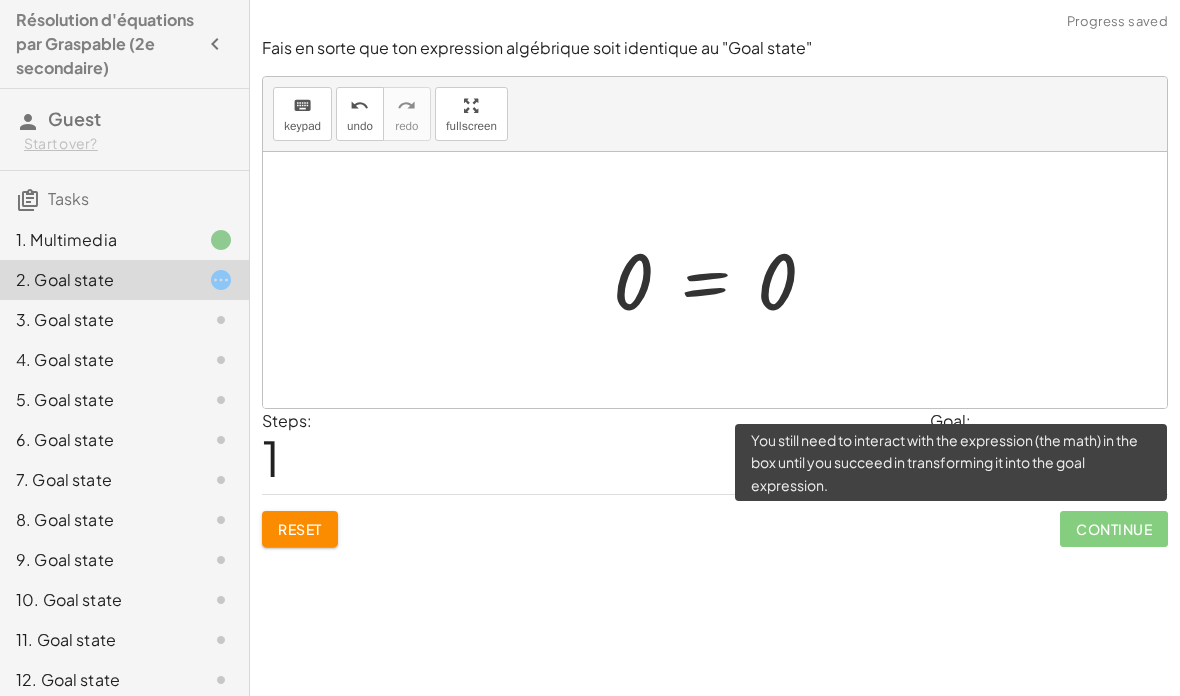 click on "Continue" 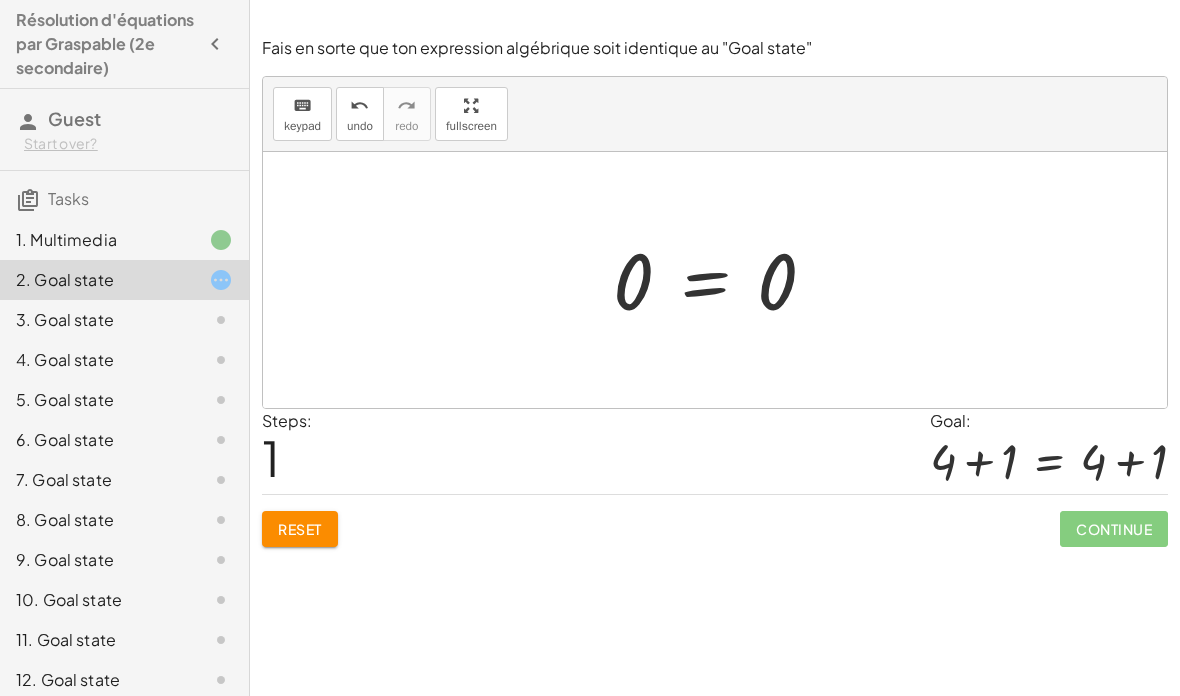 click on "Clique et tiens le signe "="  dans l'équation pour effectuer une opération des deux côtés de l'égalité. Ce que tu ajoutes (+), enlève (-) multiplie (x) ou divise à "E" sera effectué des deux côtés de l'égalité. Regarde cette vidéo pour apprendre comment faire.  Continue Fais en sorte que ton expression algébrique soit identique au "Goal state" keyboard keypad undo undo redo redo fullscreen 4 = 4 = 0 0 × Steps:  1 Goal: + 4 + 1 = + 4 + 1 Reset   Continue  Fais en sorte que ton expression algébrique soit identique au "Goal state" keyboard keypad undo undo redo redo fullscreen × Steps:  0 Goal: x = 12 Reset   Continue  Fais en sorte que ton expression algébrique soit identique au "Goal state" keyboard keypad undo undo redo redo fullscreen × Steps:  0 Goal: 32 = x Reset   Continue  Fais en sorte que ton expression algébrique soit identique au "Goal state" keyboard keypad undo undo redo redo fullscreen × Steps:  0 Goal: y = 48 Reset   Continue  keyboard keypad undo undo redo redo × 0 9 =" 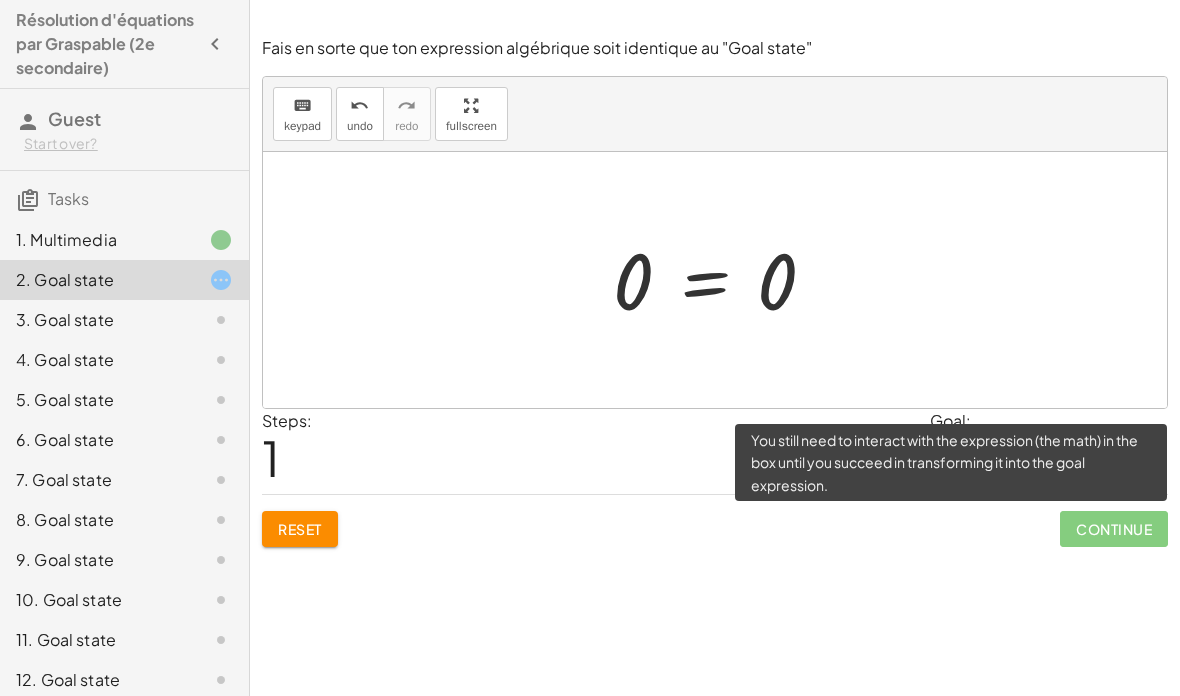 click on "Continue" 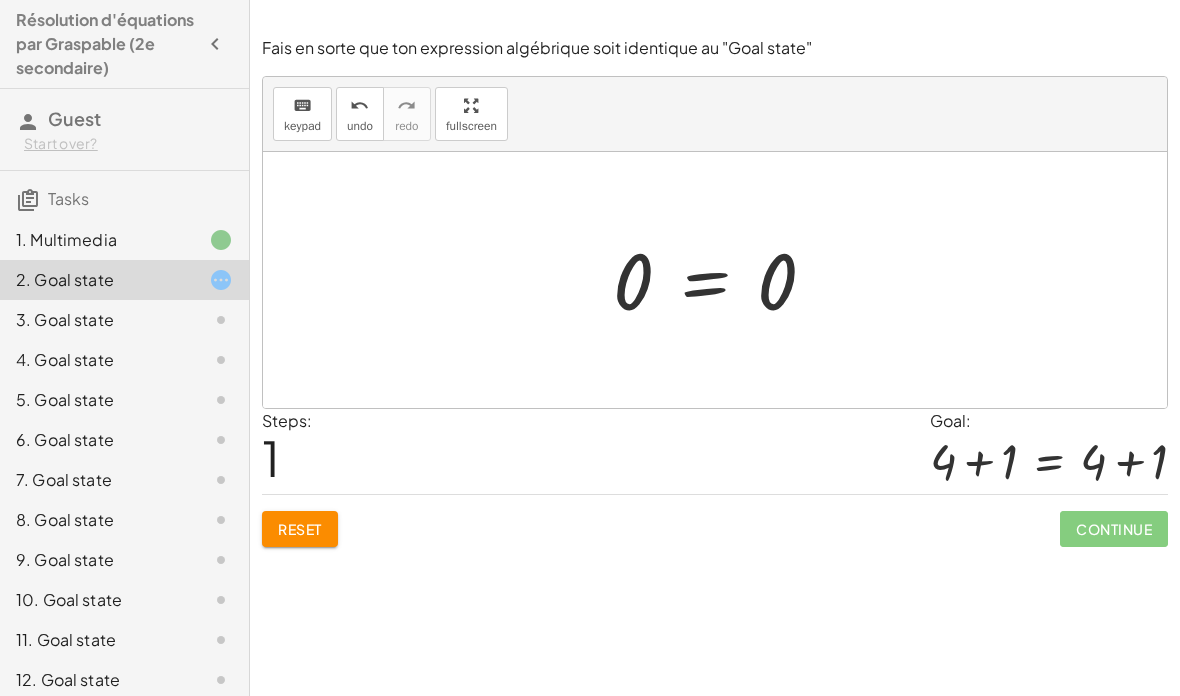 click on "Fais en sorte que ton expression algébrique soit identique au "Goal state" keyboard keypad undo undo redo redo fullscreen 4 = 4 0 = 0 × Steps:  1 Goal: + 4 + 1 = + 4 + 1 Reset   Continue" 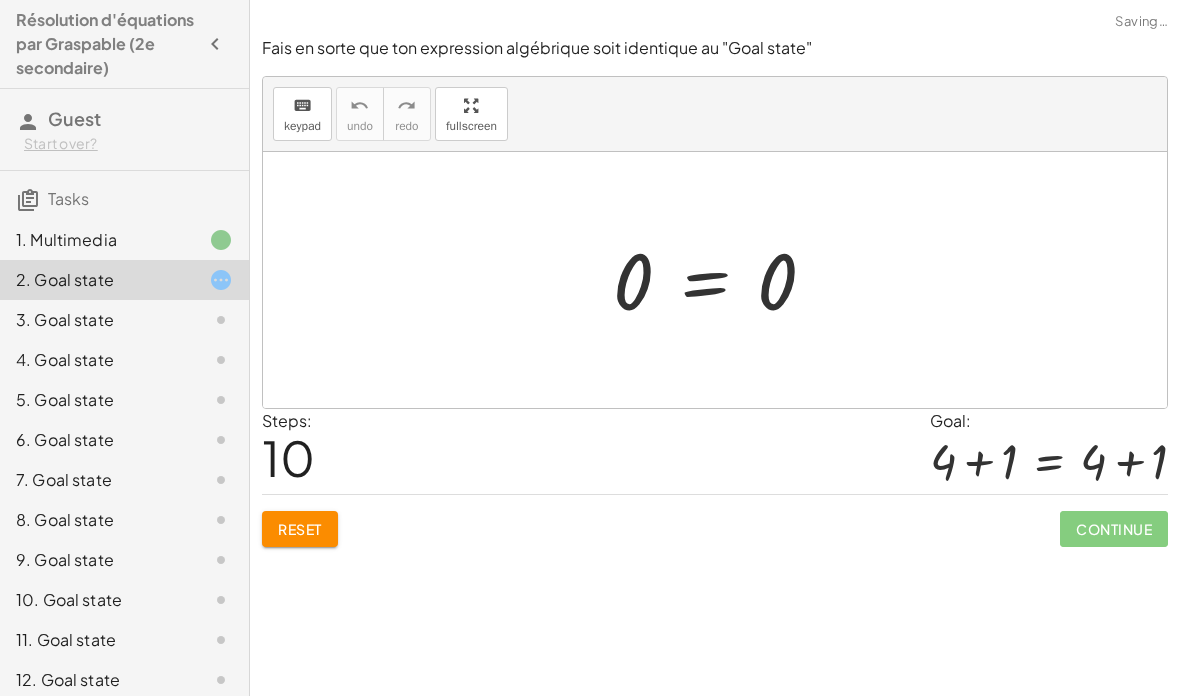 scroll, scrollTop: 0, scrollLeft: 0, axis: both 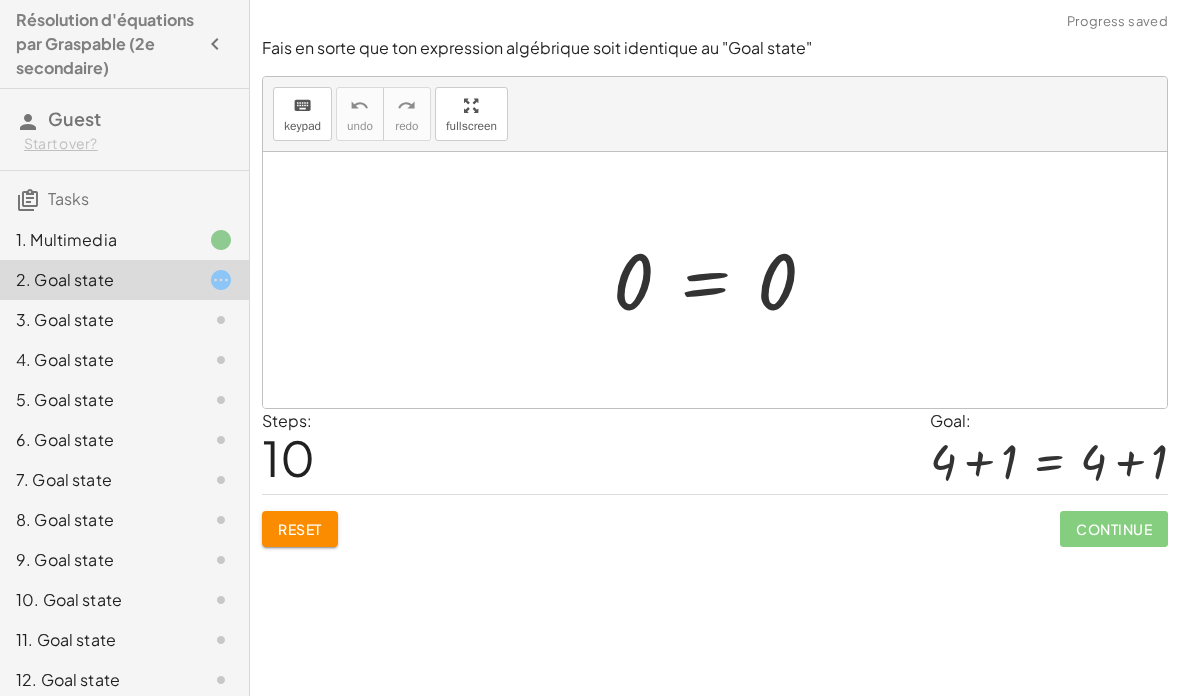 click on "Continue" 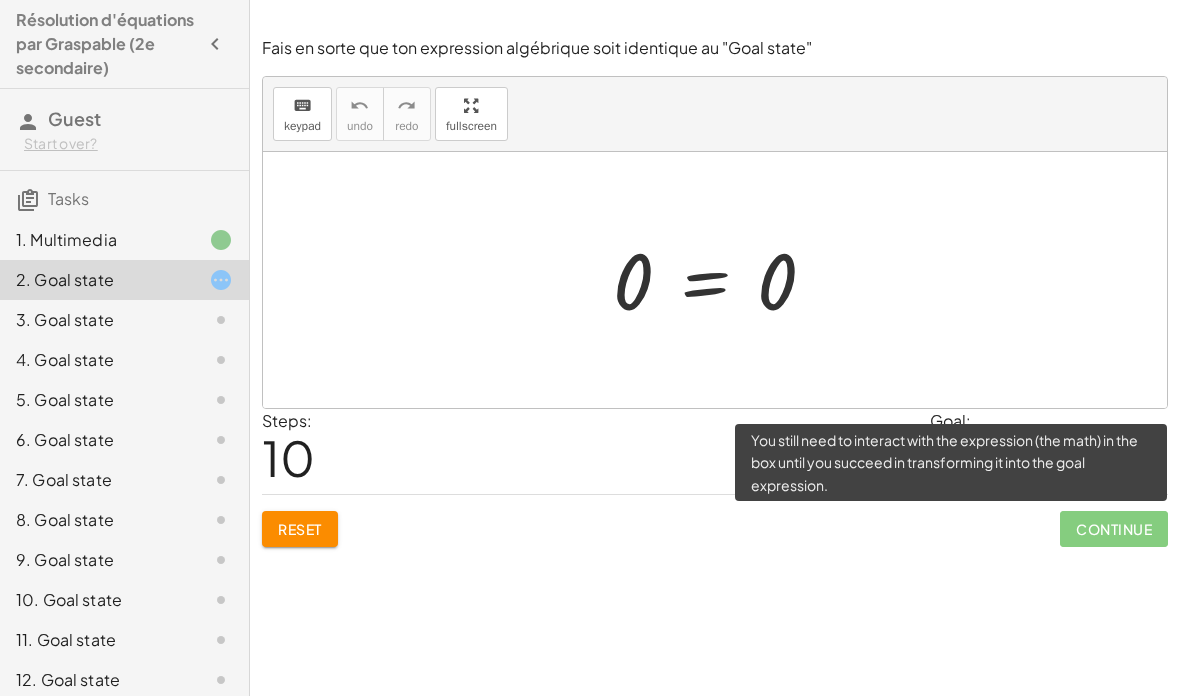 click on "Continue" 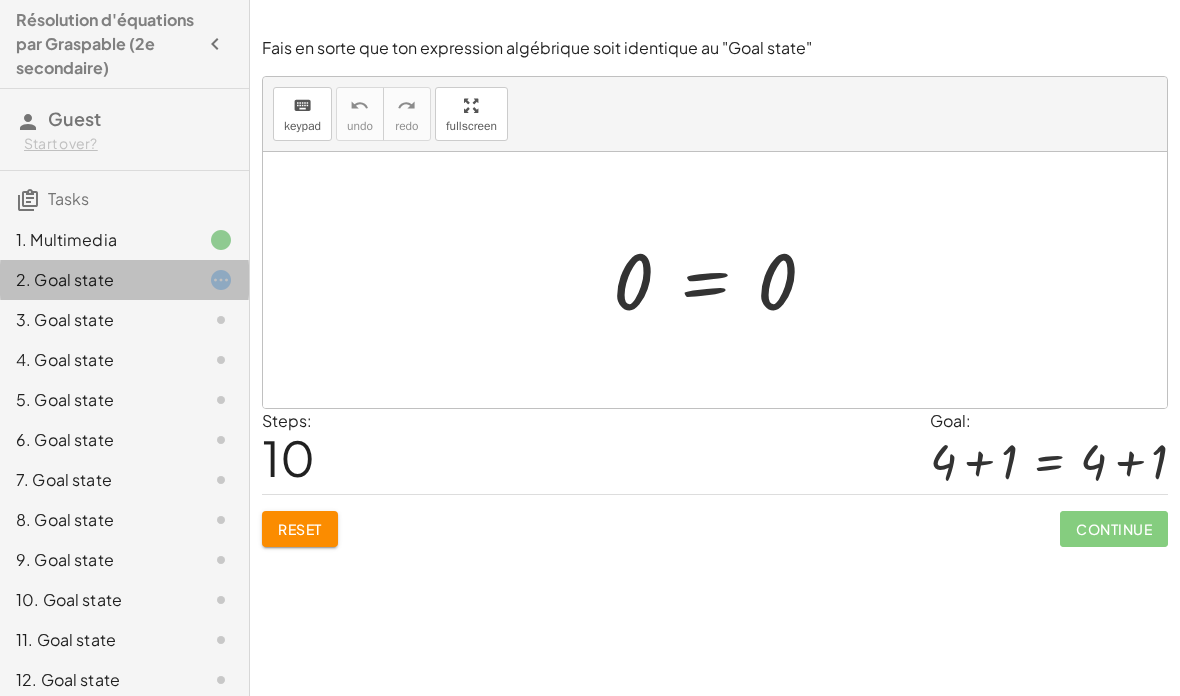 click on "2. Goal state" 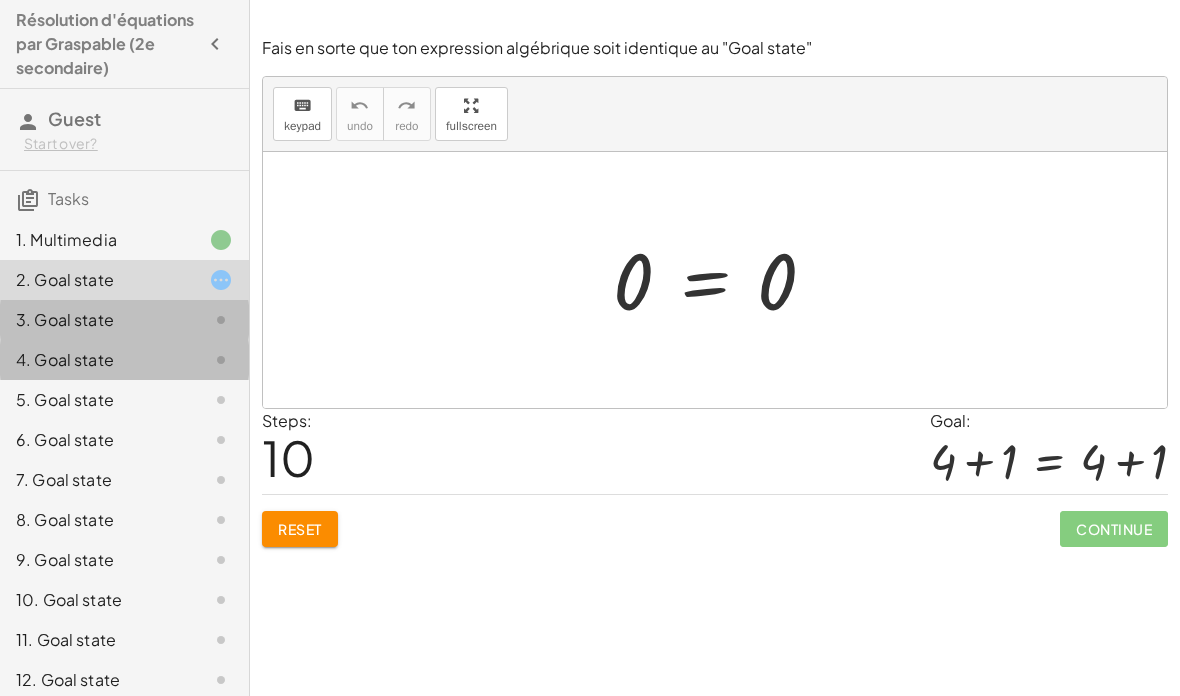 click on "4. Goal state" 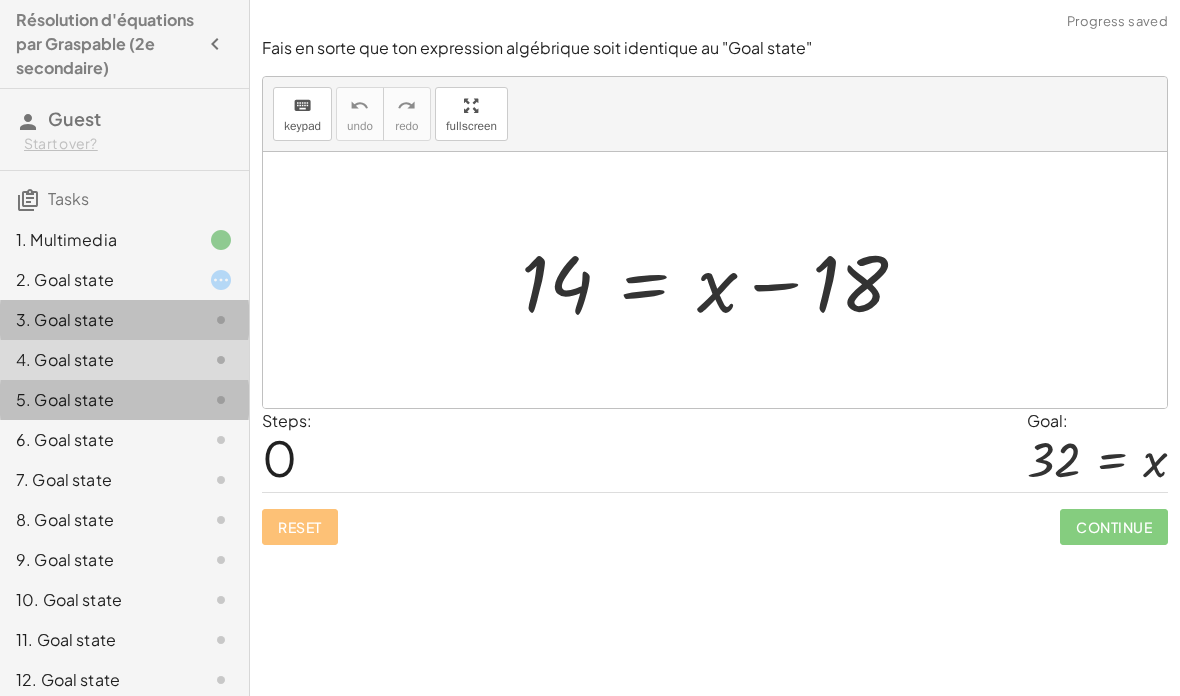 click on "5. Goal state" 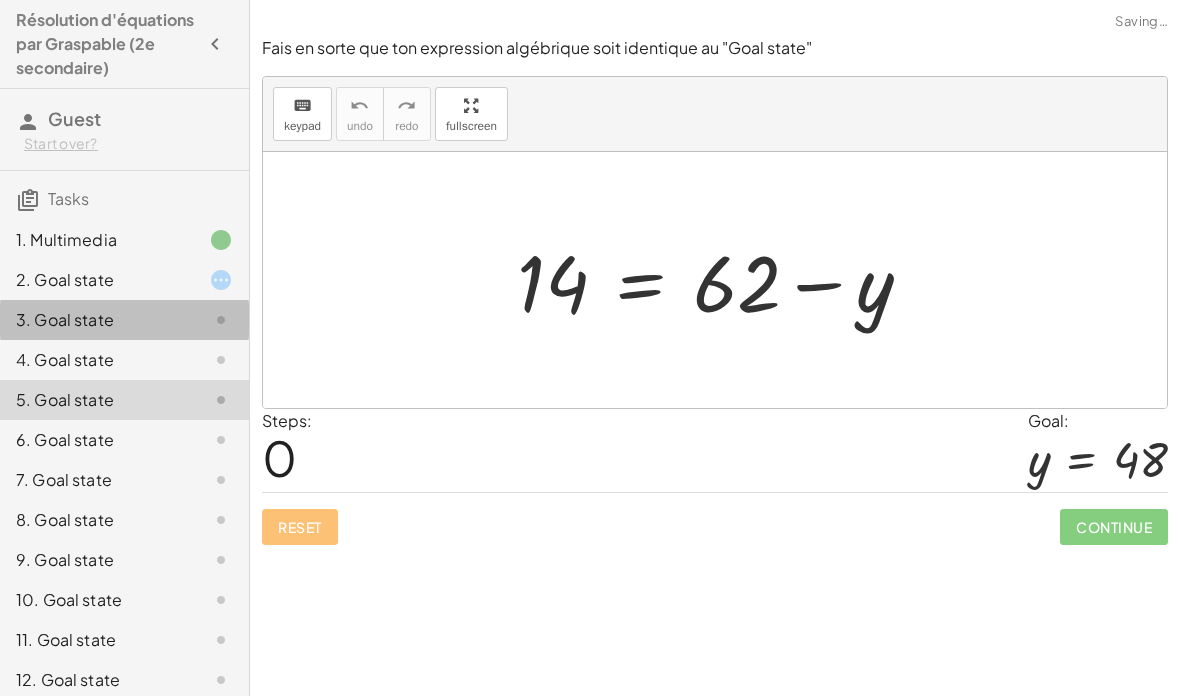 click on "5. Goal state" 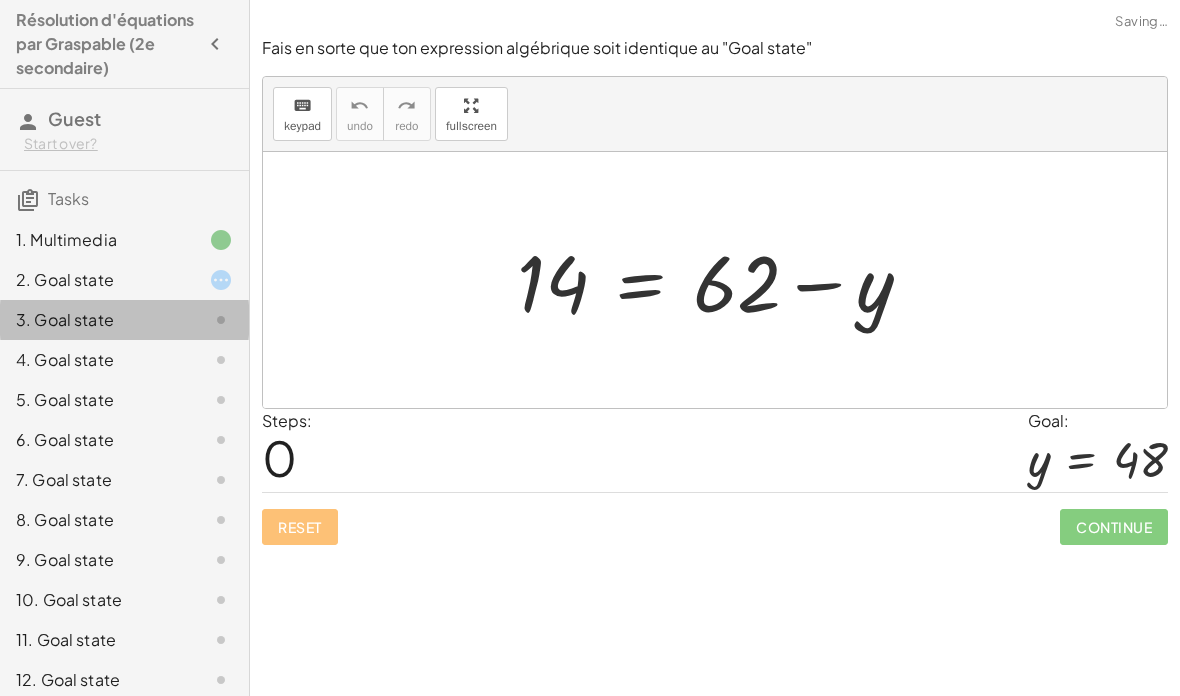 click 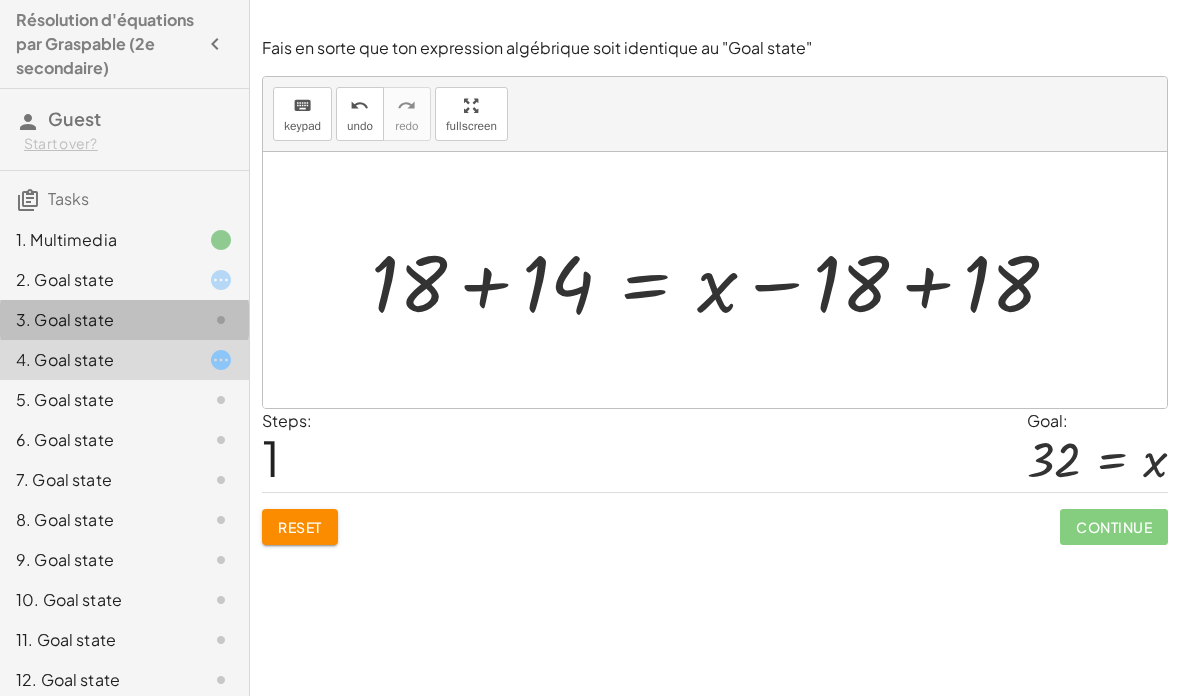 click on "Guest Start over?" 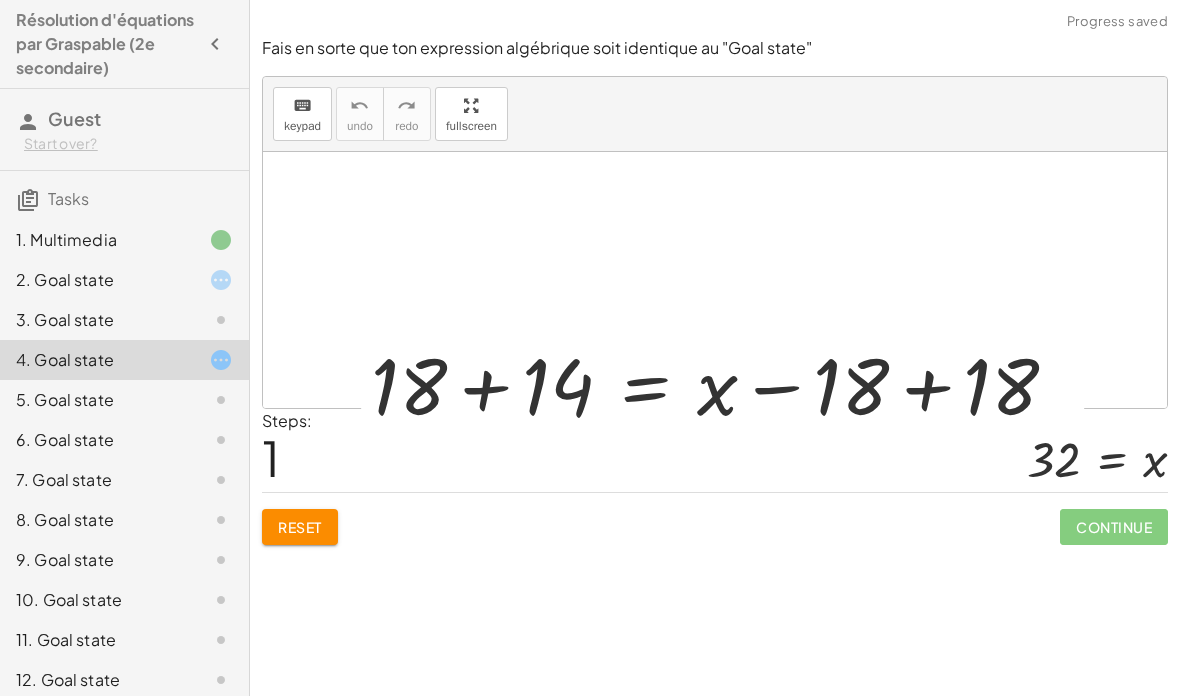 scroll, scrollTop: 0, scrollLeft: 0, axis: both 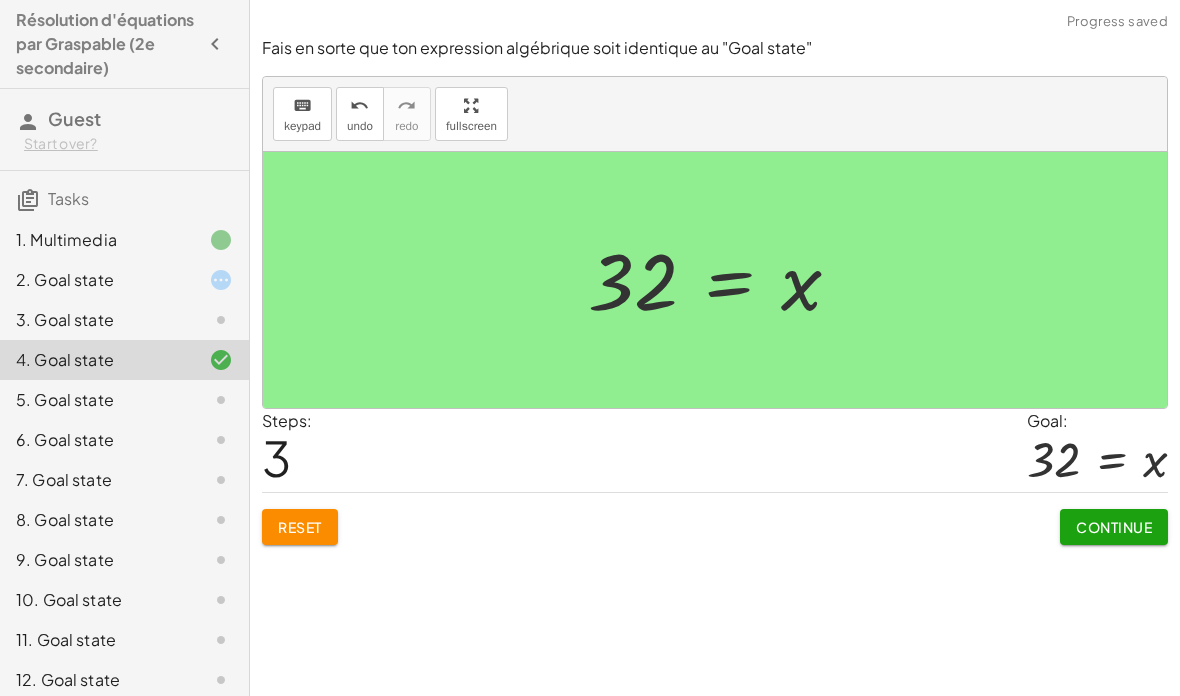 click on "Continue" at bounding box center [1114, 527] 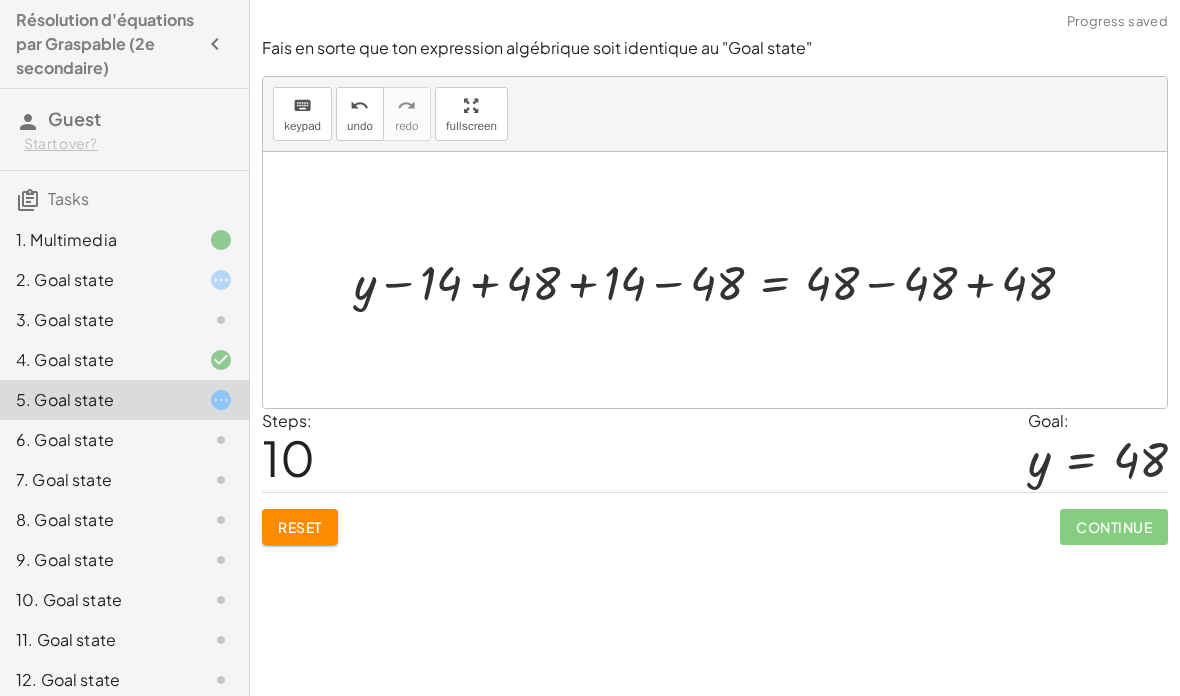 click on "Reset" 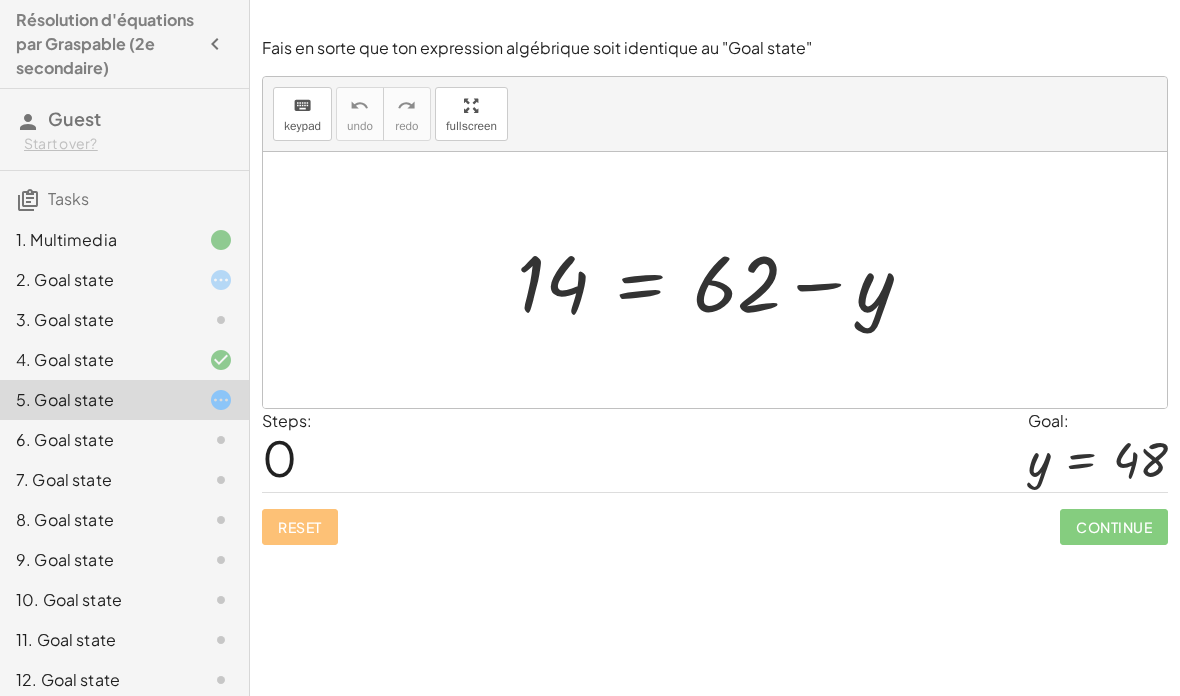 click on "3. Goal state" 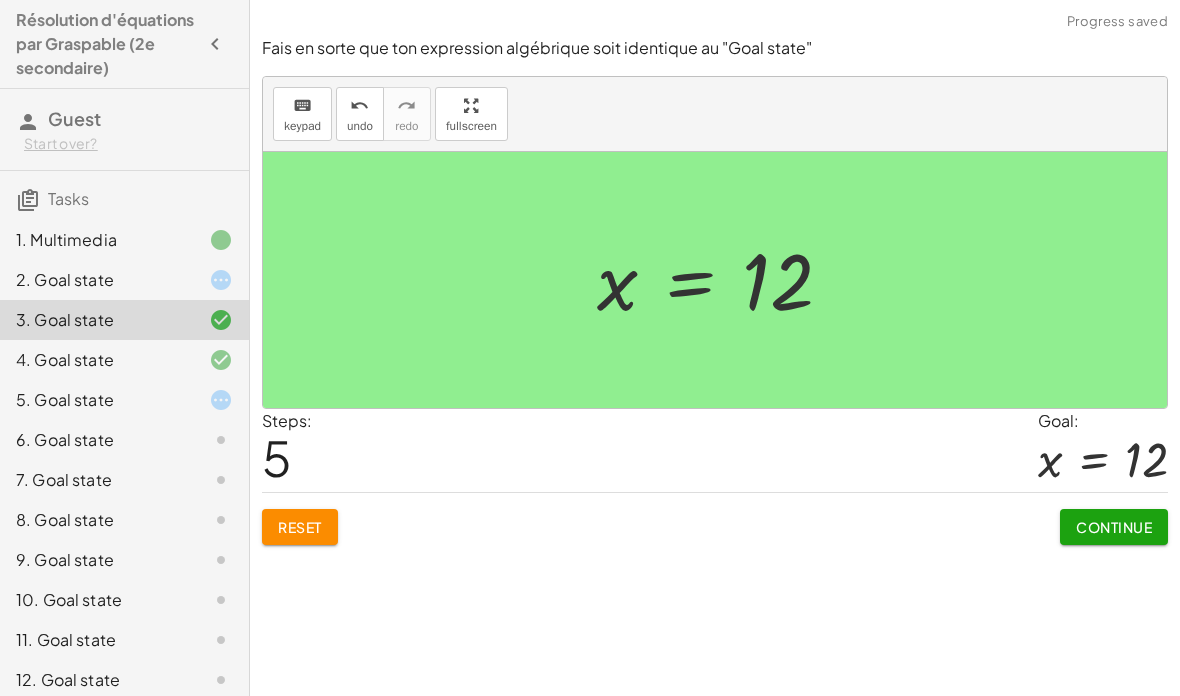 click on "Continue" 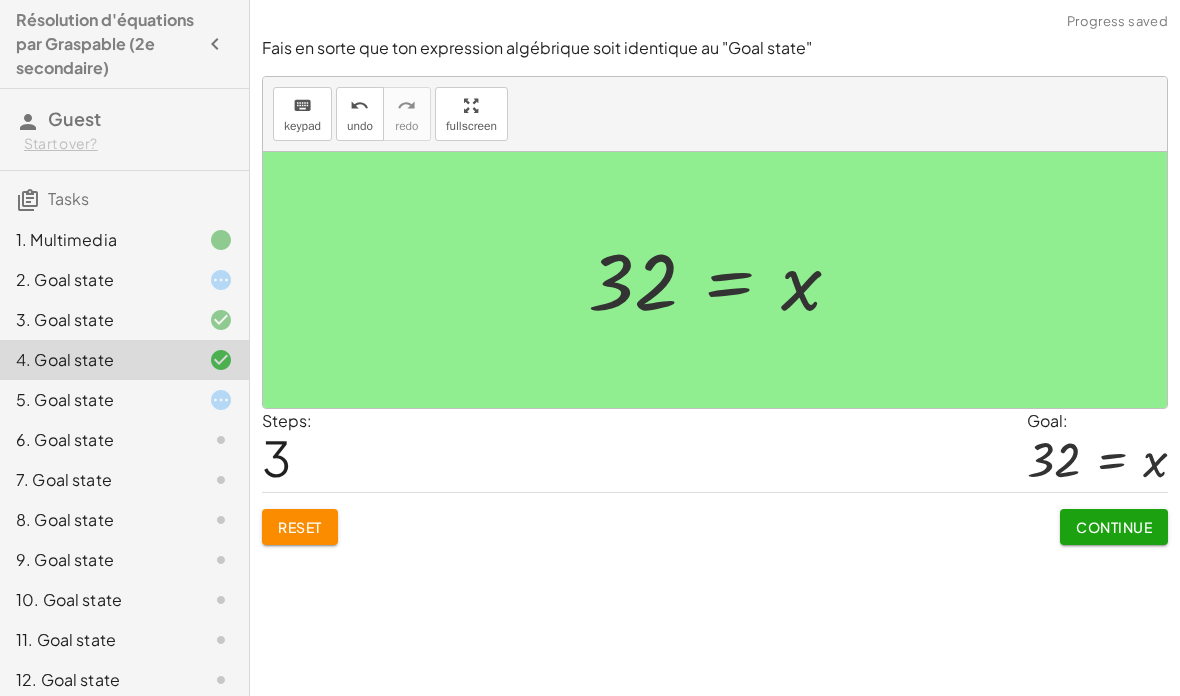 click on "Continue" 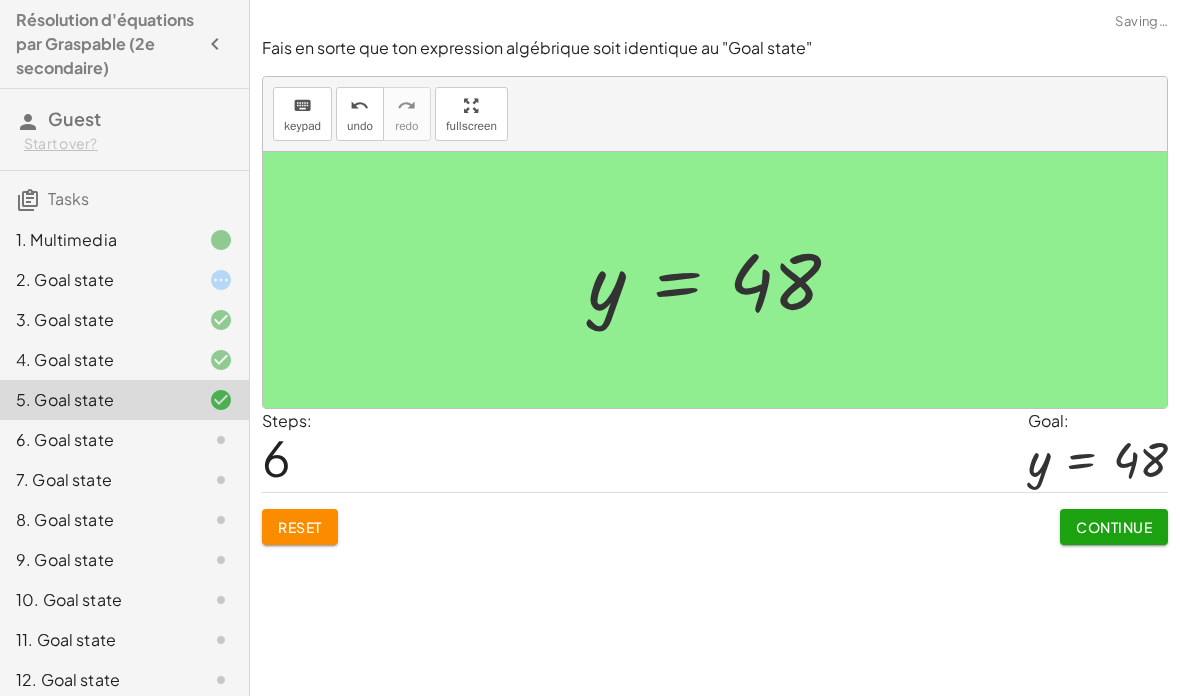 click on "Continue" 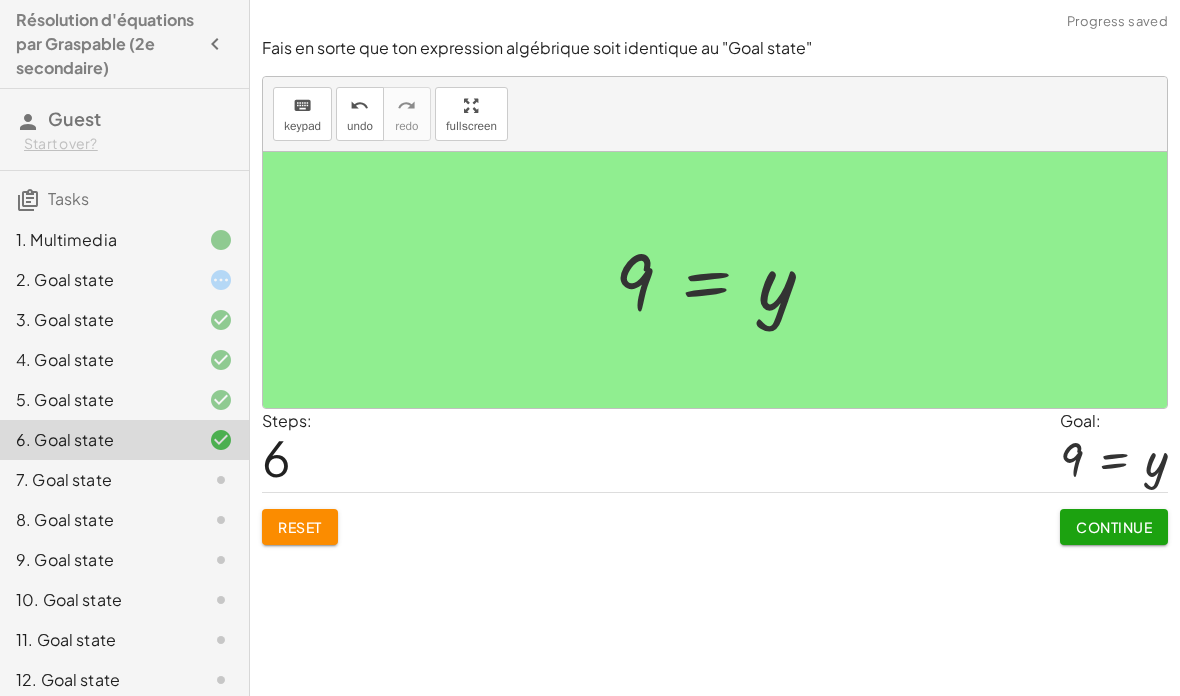 click on "Continue" 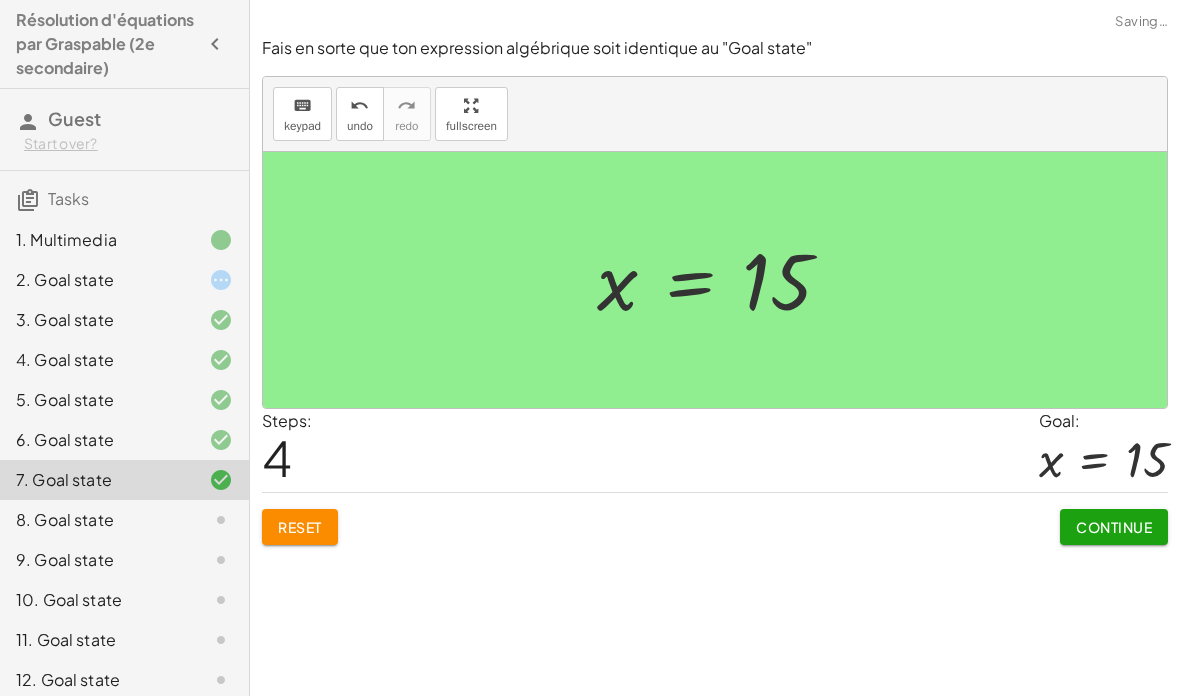 click on "Continue" at bounding box center [1114, 527] 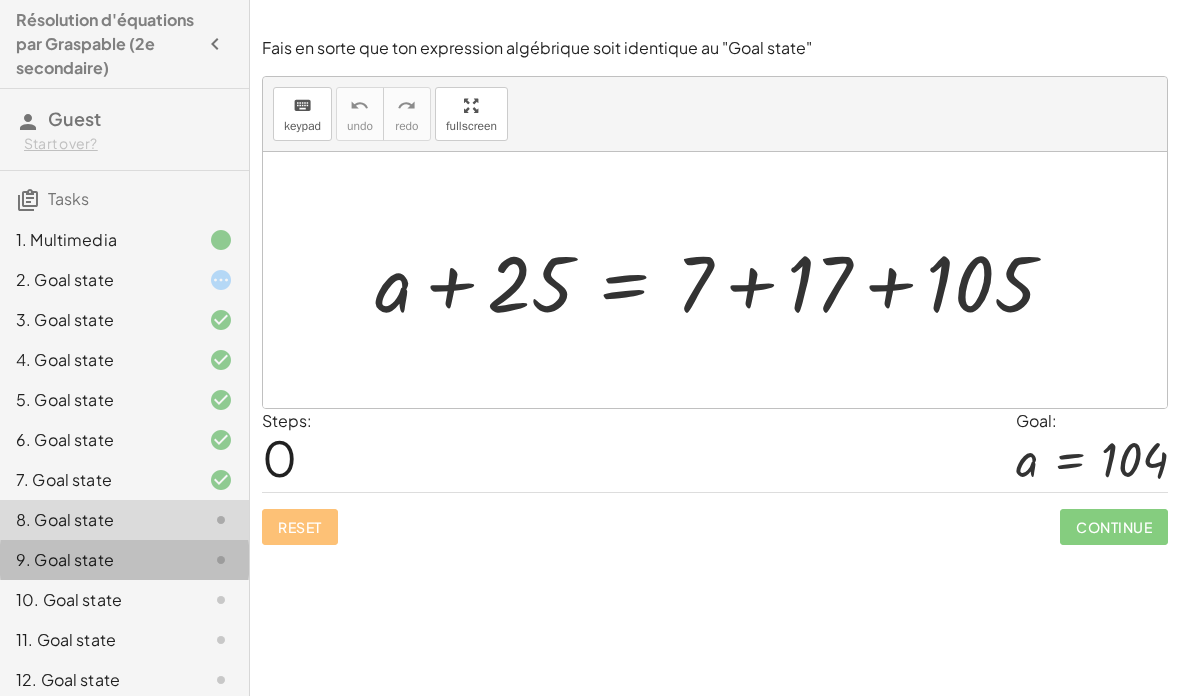 click 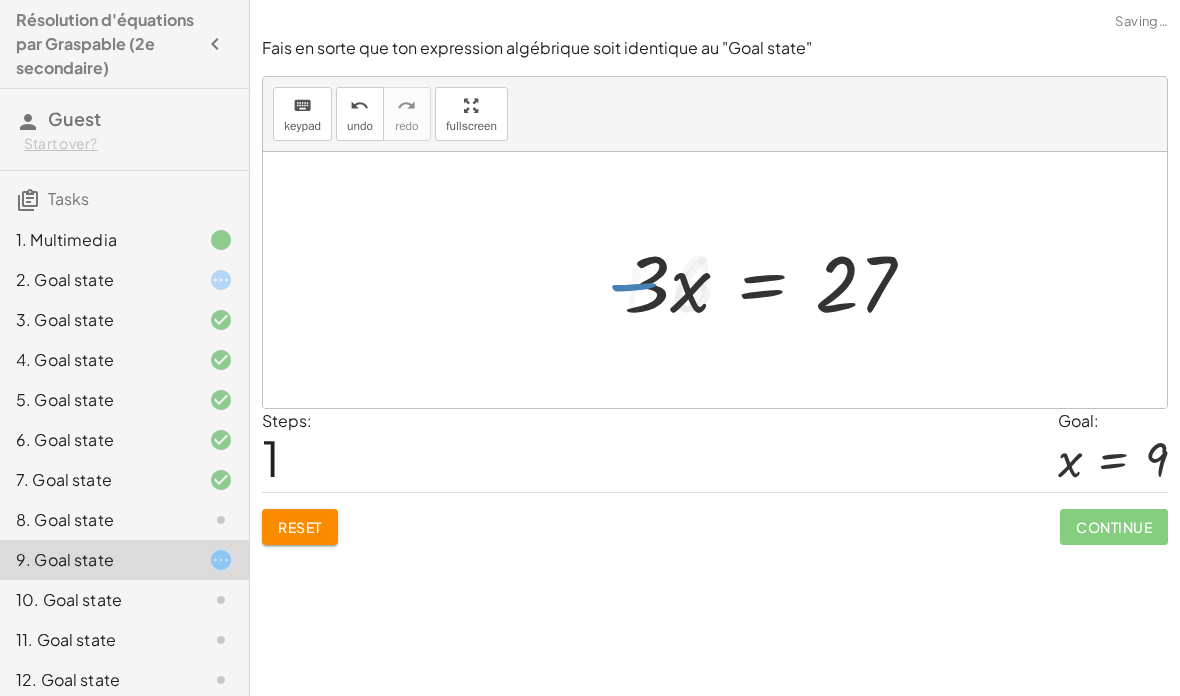click at bounding box center (777, 280) 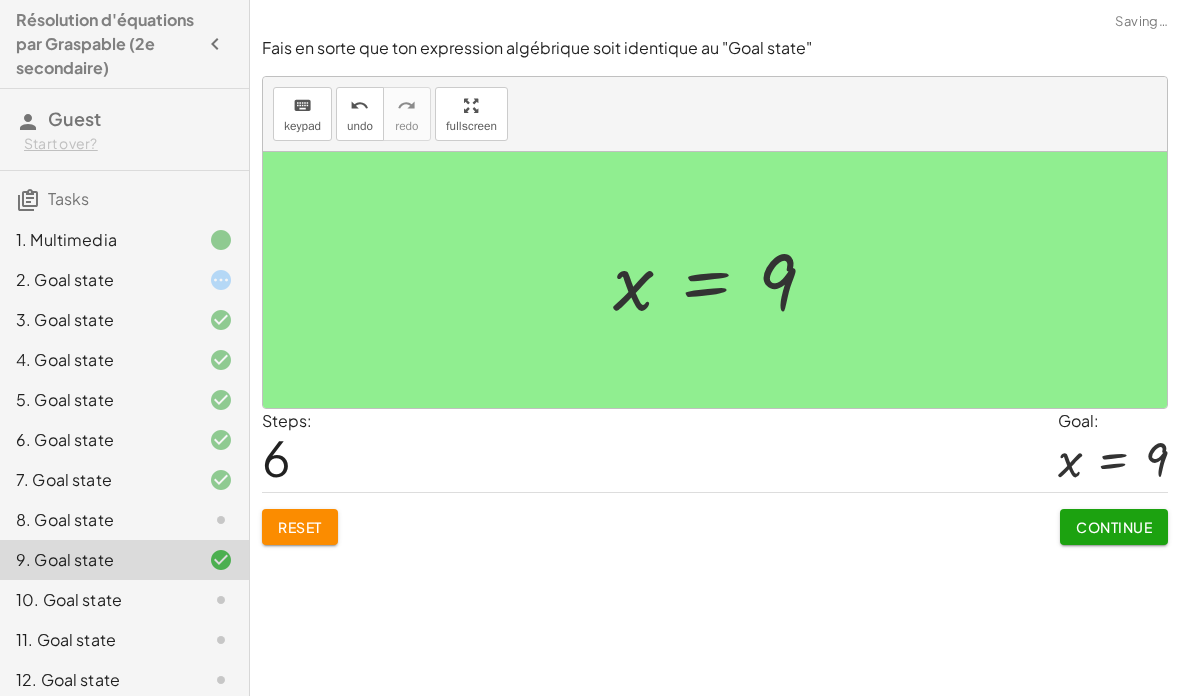 click on "Continue" 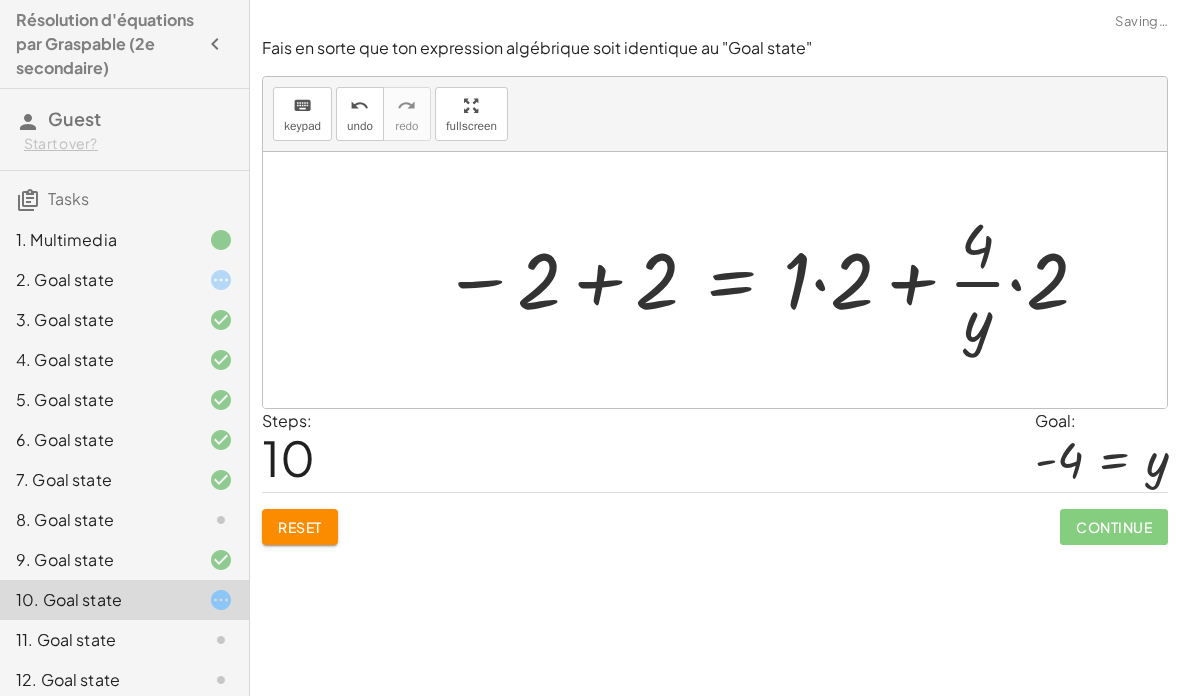 click on "Reset" 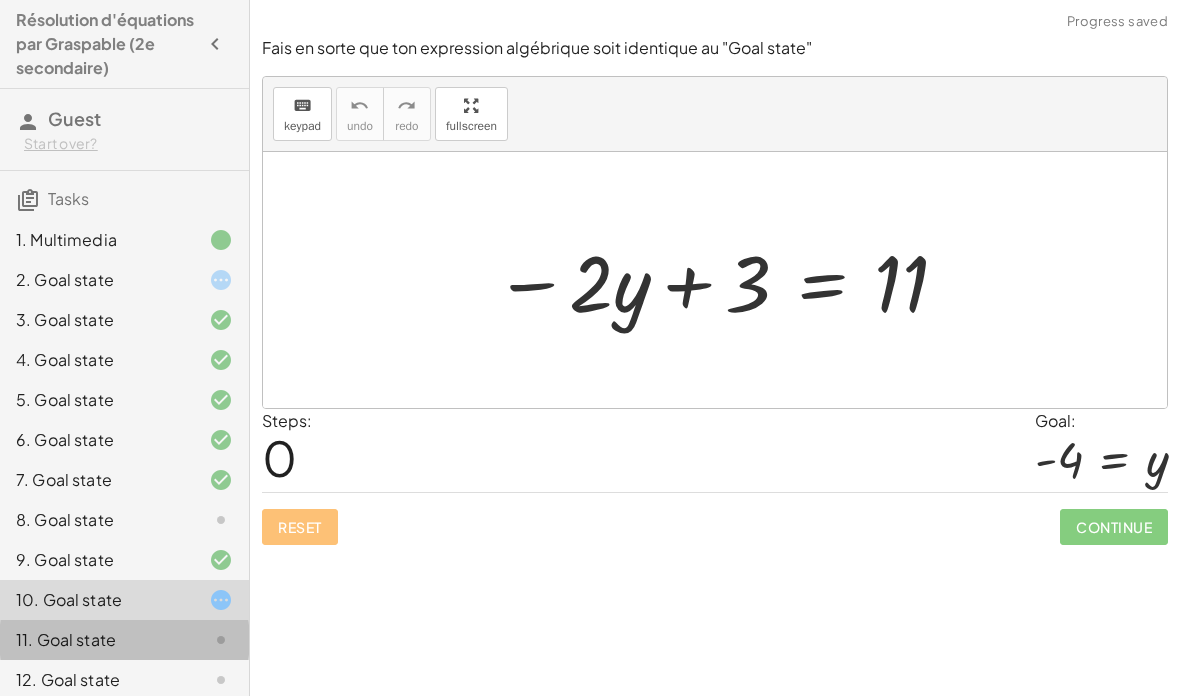 click 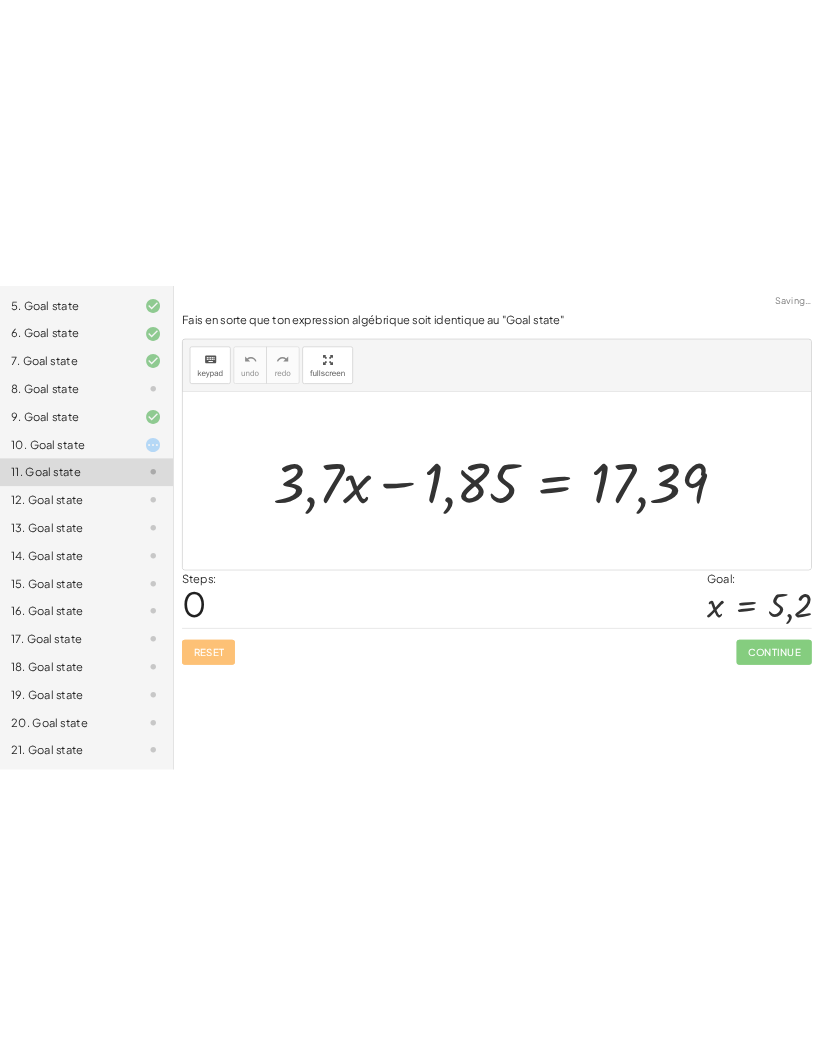scroll, scrollTop: 371, scrollLeft: 0, axis: vertical 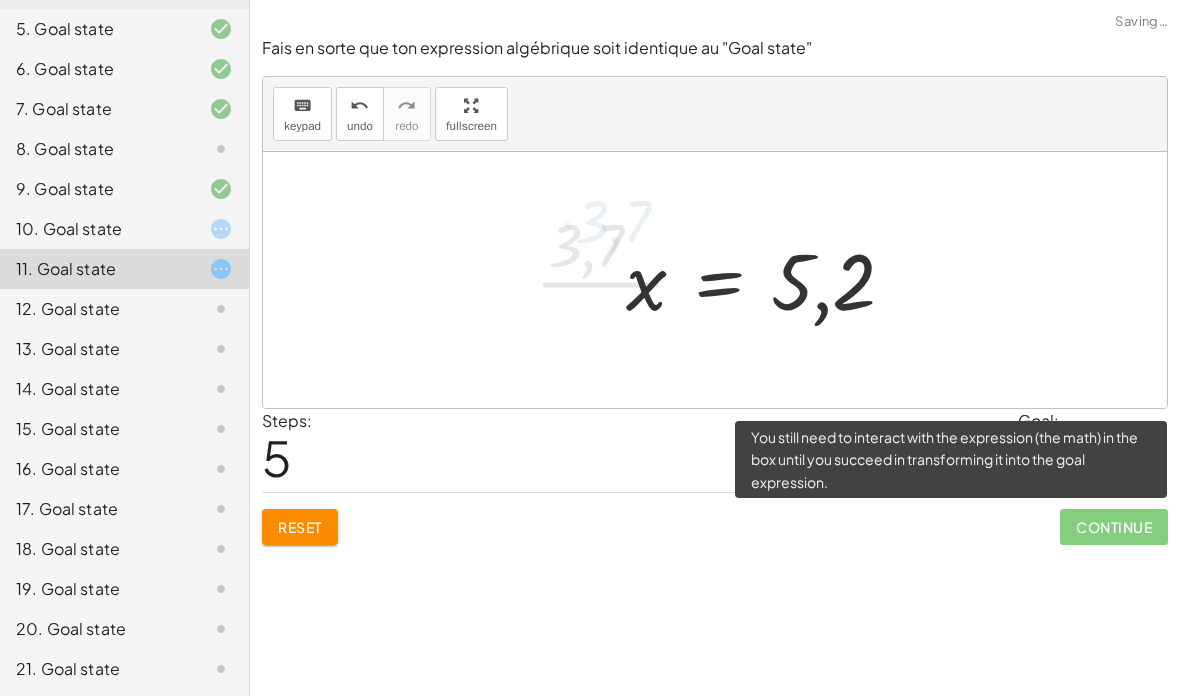 click on "Continue" 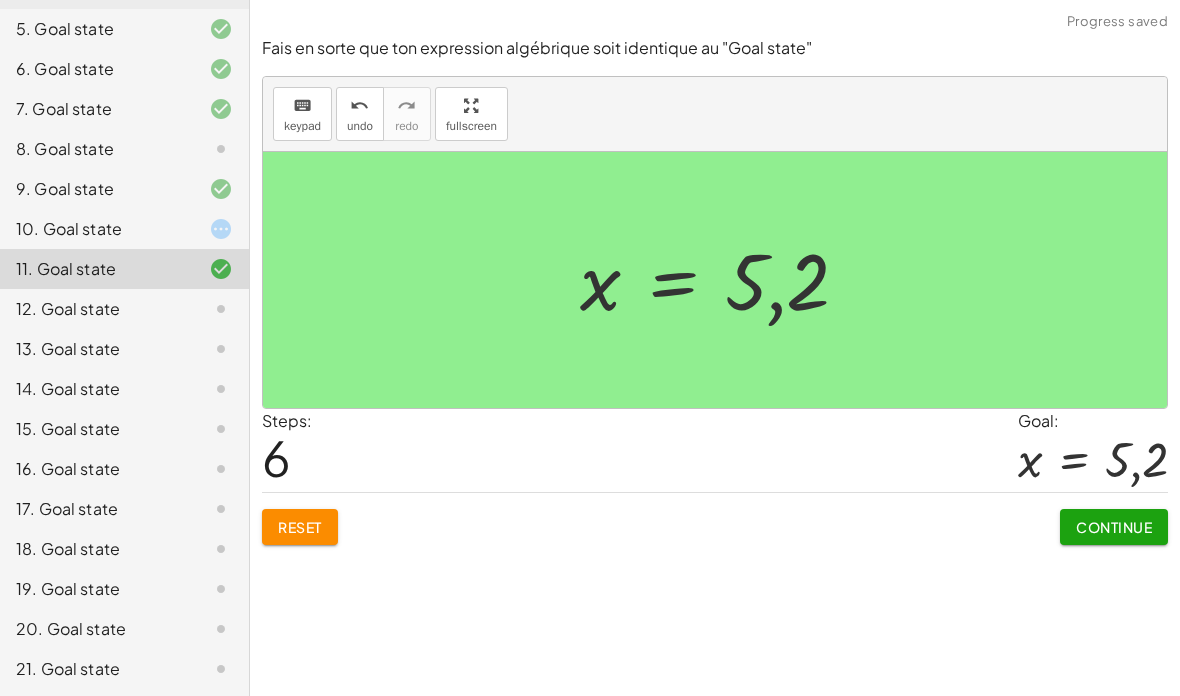 click on "Continue" 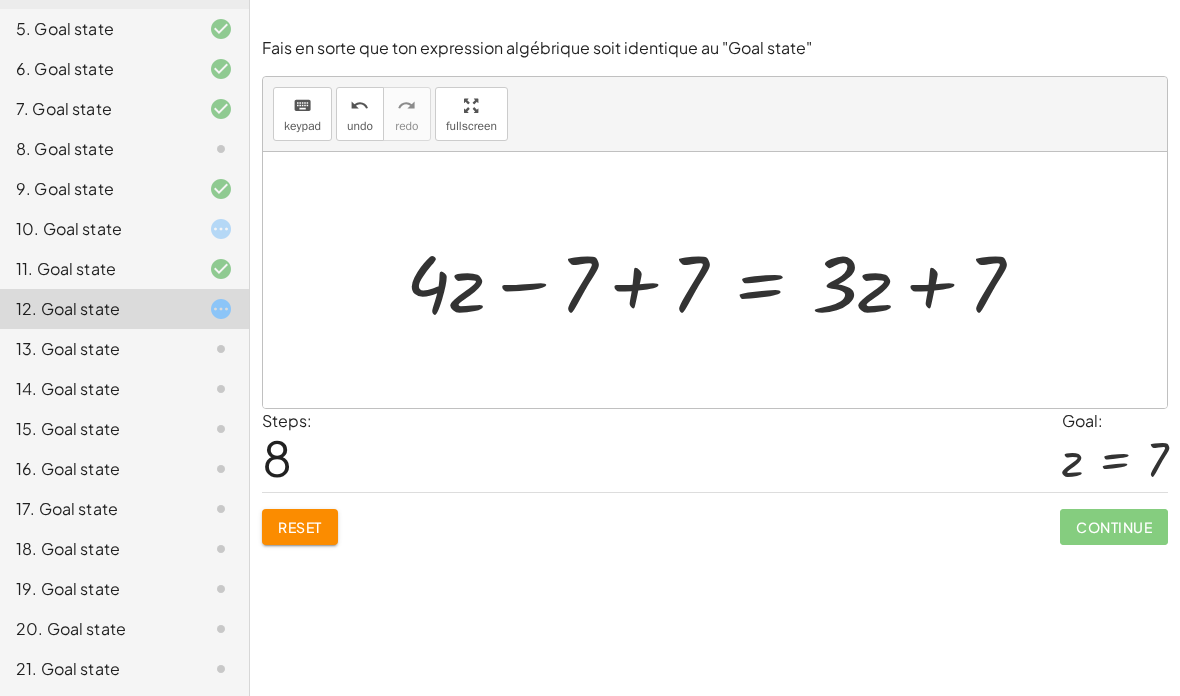 click on "13. Goal state" 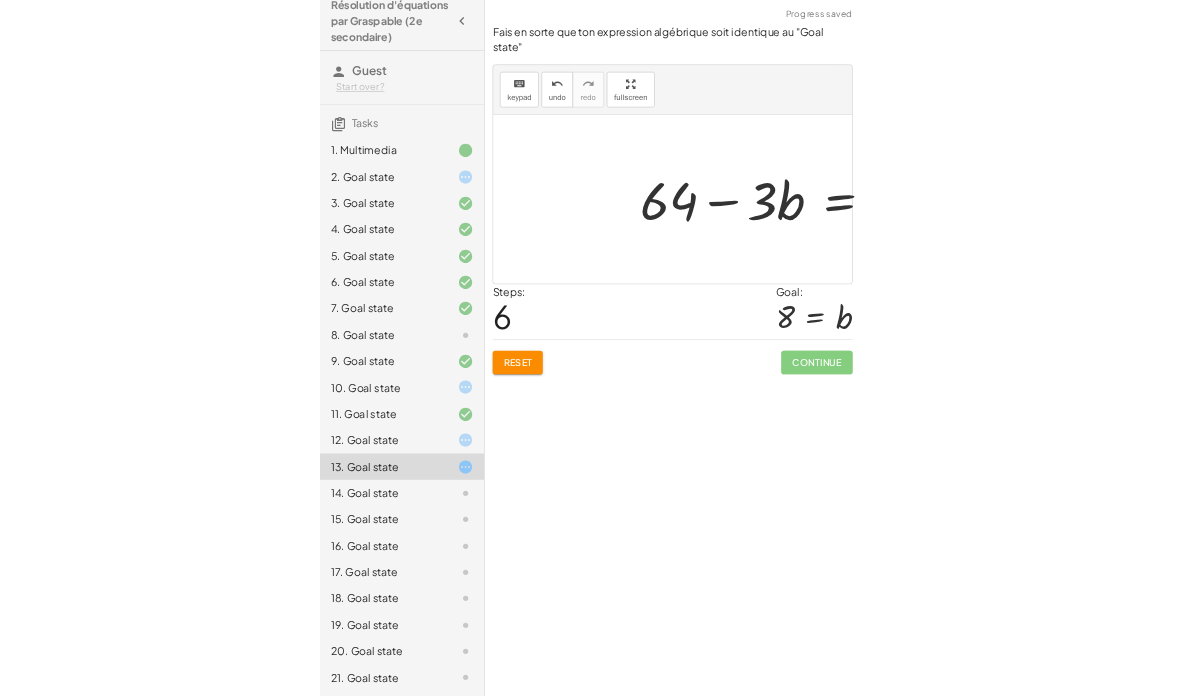 scroll, scrollTop: 11, scrollLeft: 0, axis: vertical 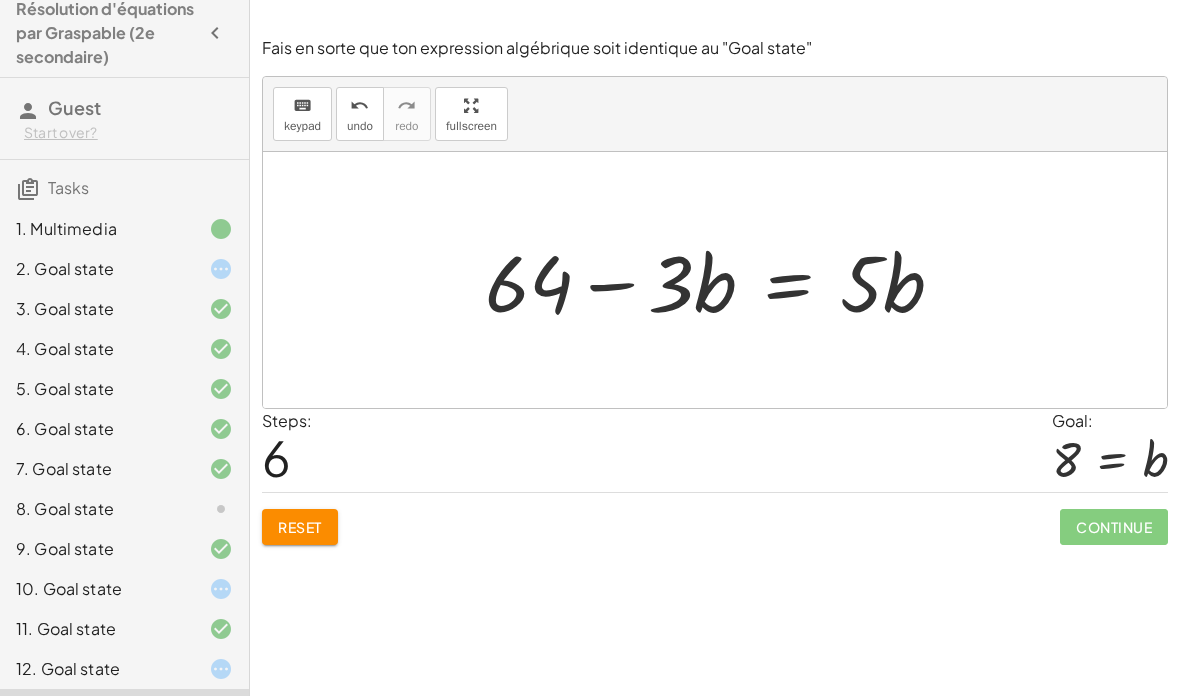 click on "Reset" 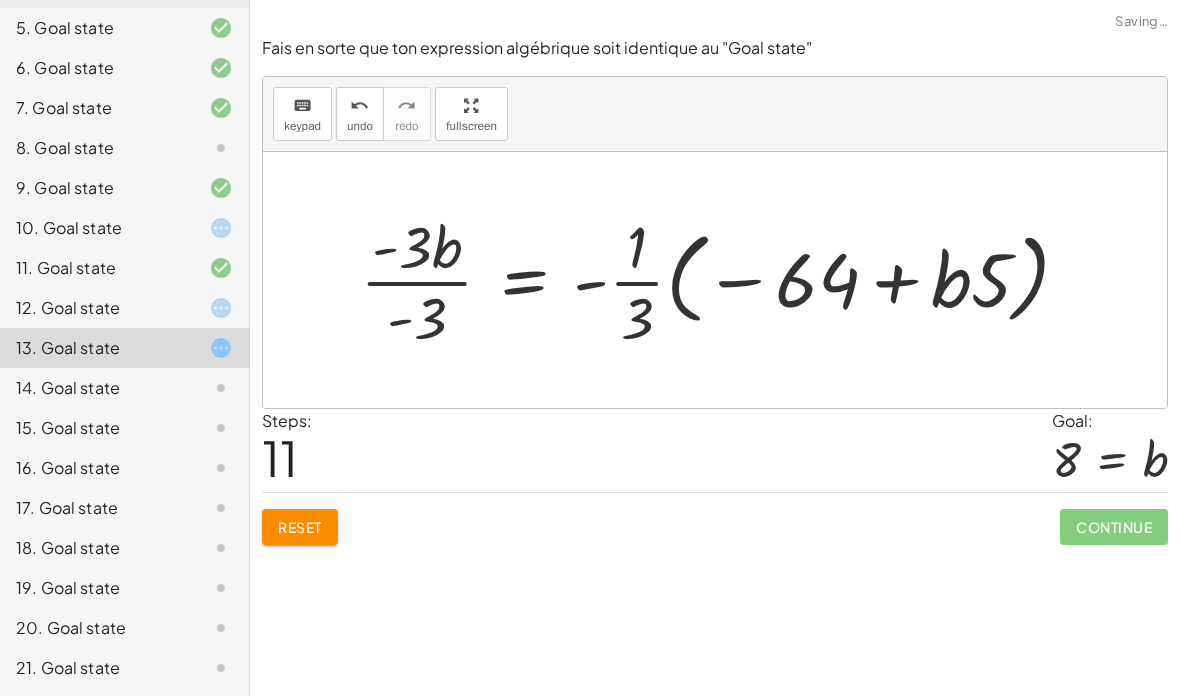 scroll, scrollTop: 371, scrollLeft: 0, axis: vertical 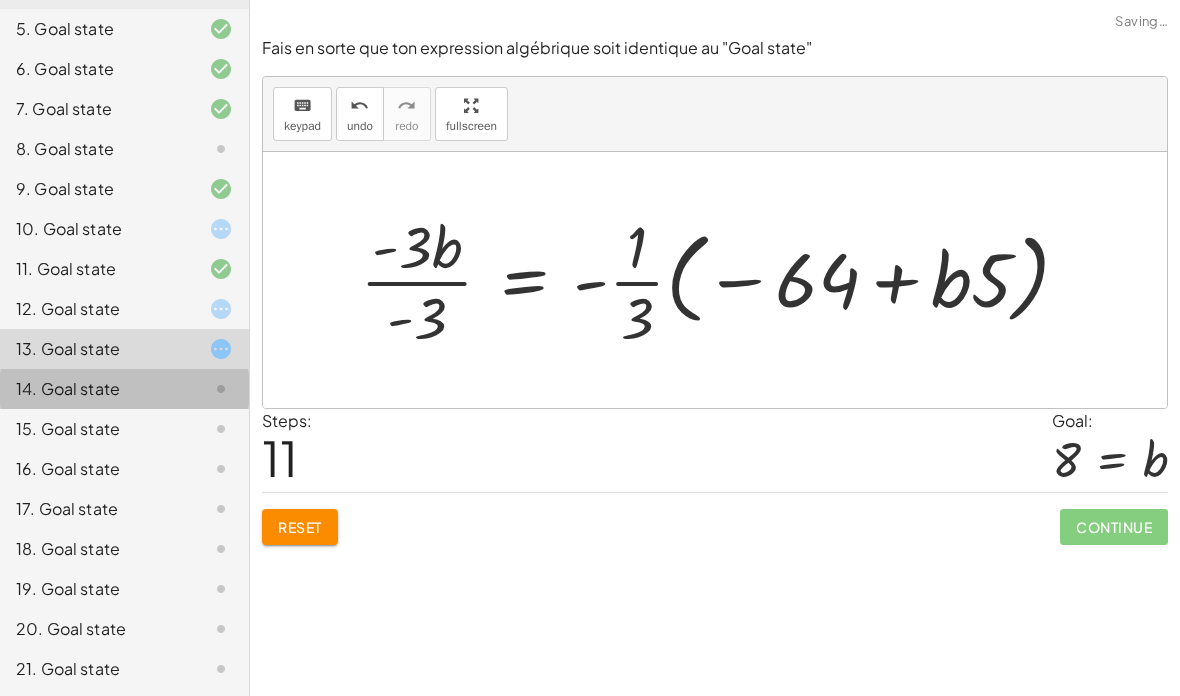 click on "14. Goal state" 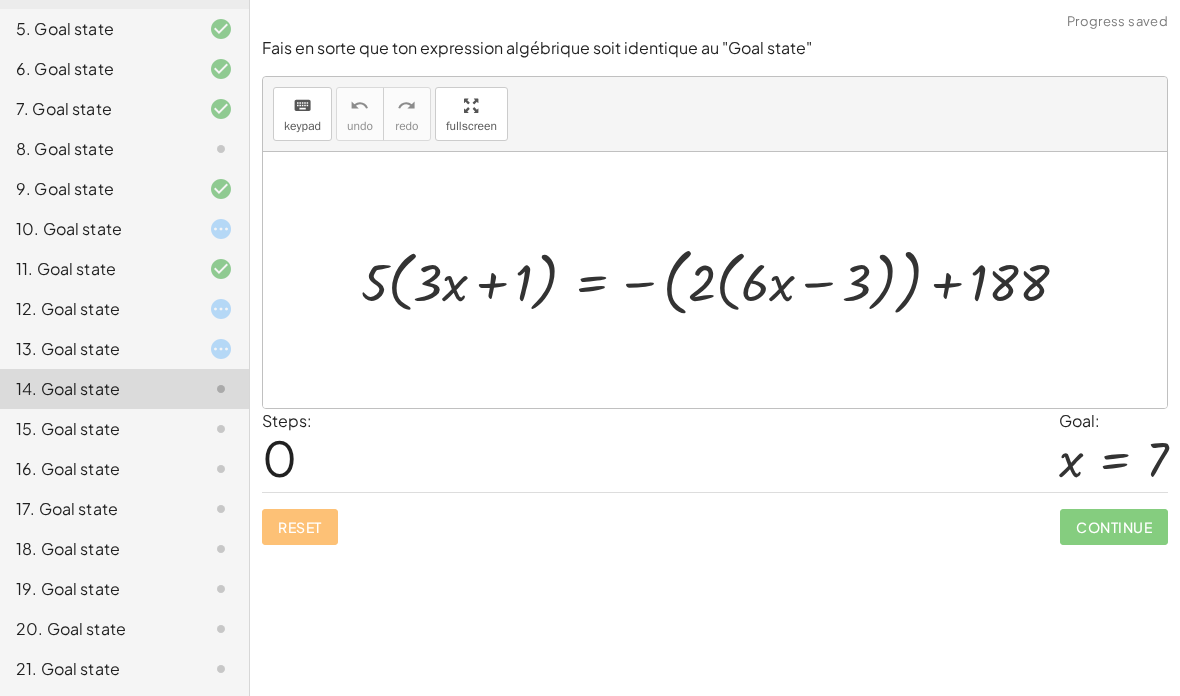 click on "14. Goal state" 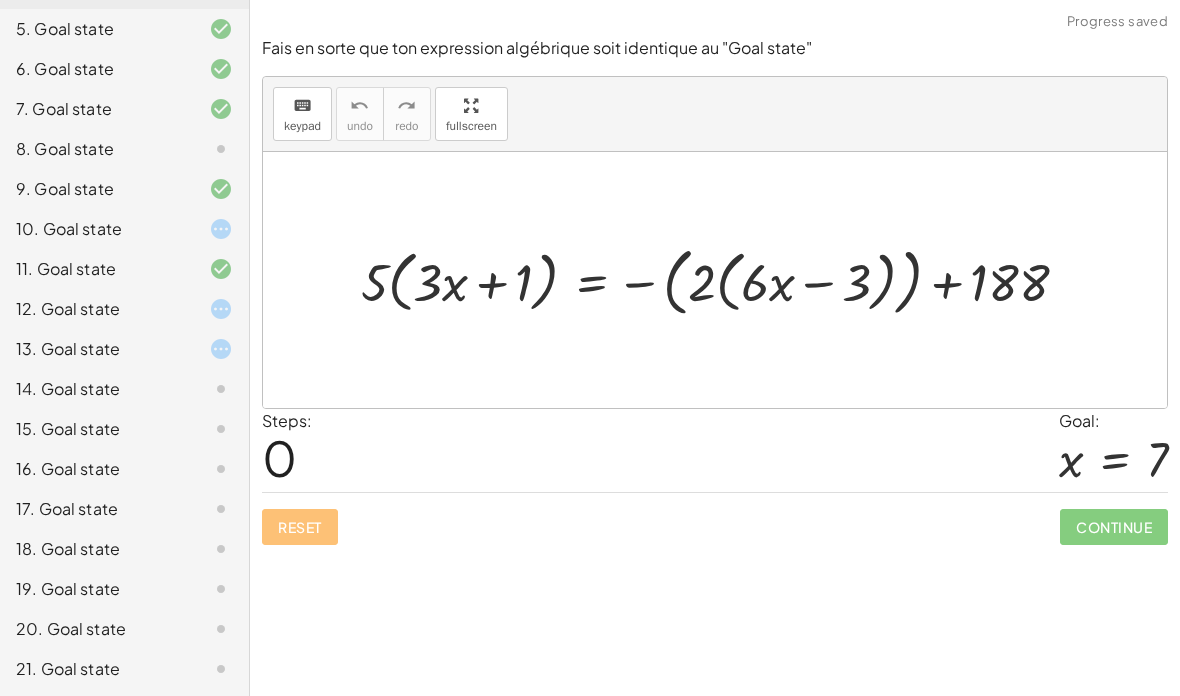 click on "15. Goal state" 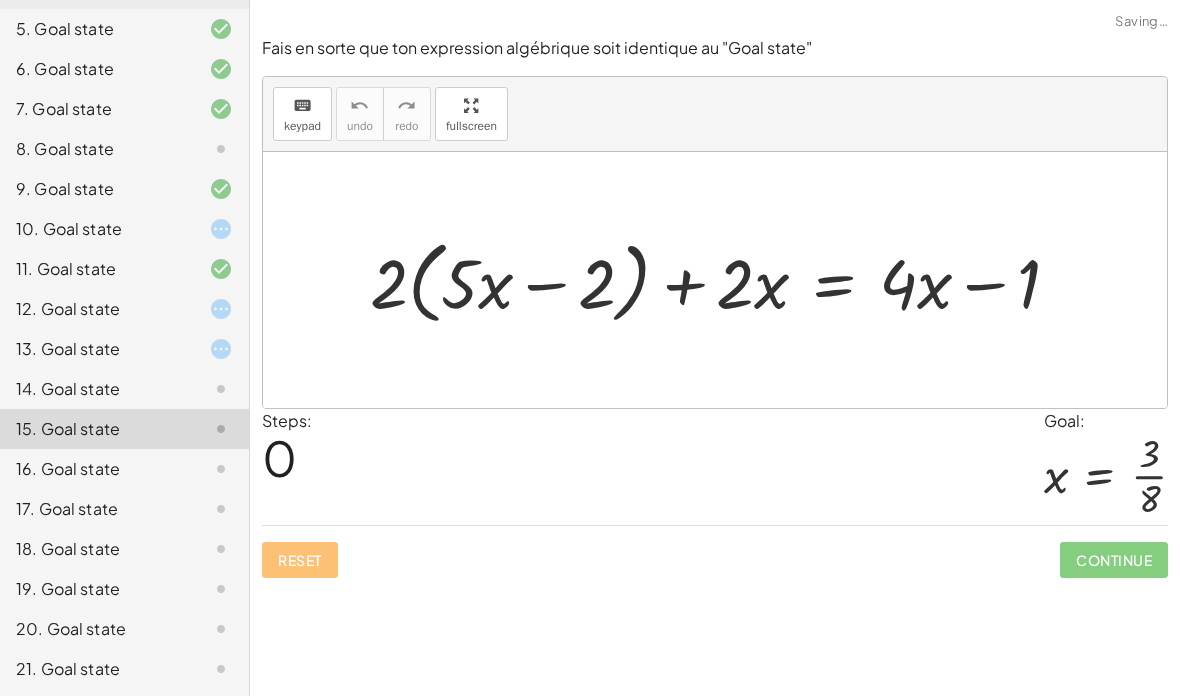 click on "15. Goal state" 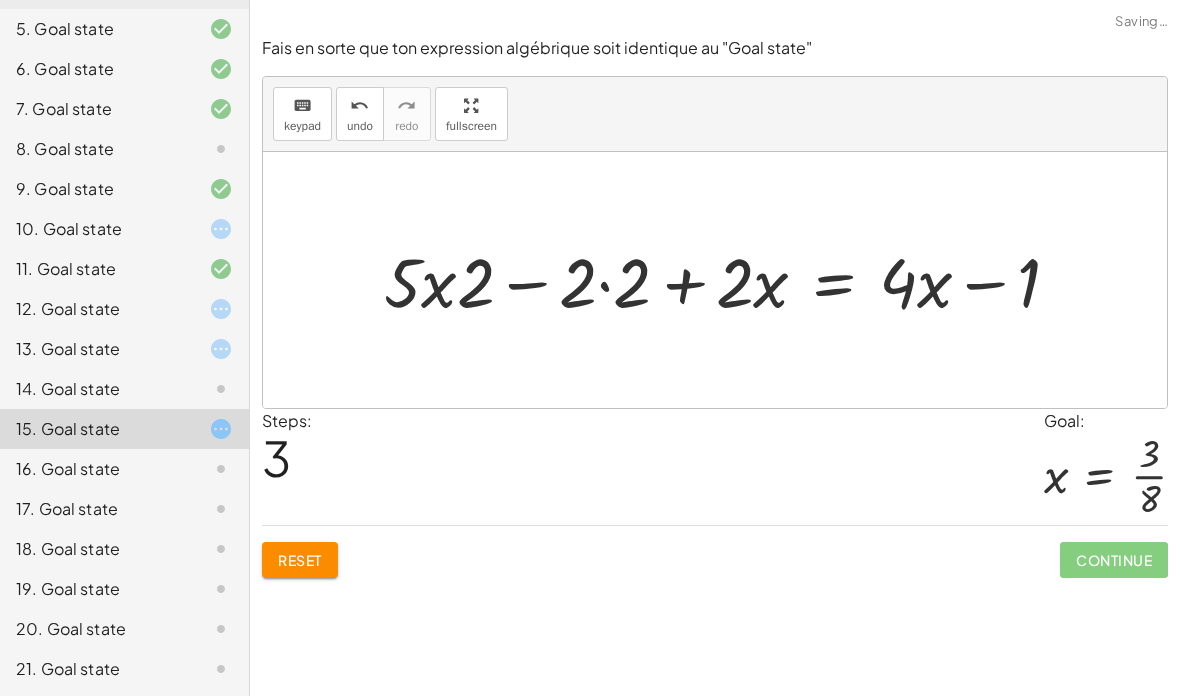 scroll, scrollTop: 80, scrollLeft: 0, axis: vertical 